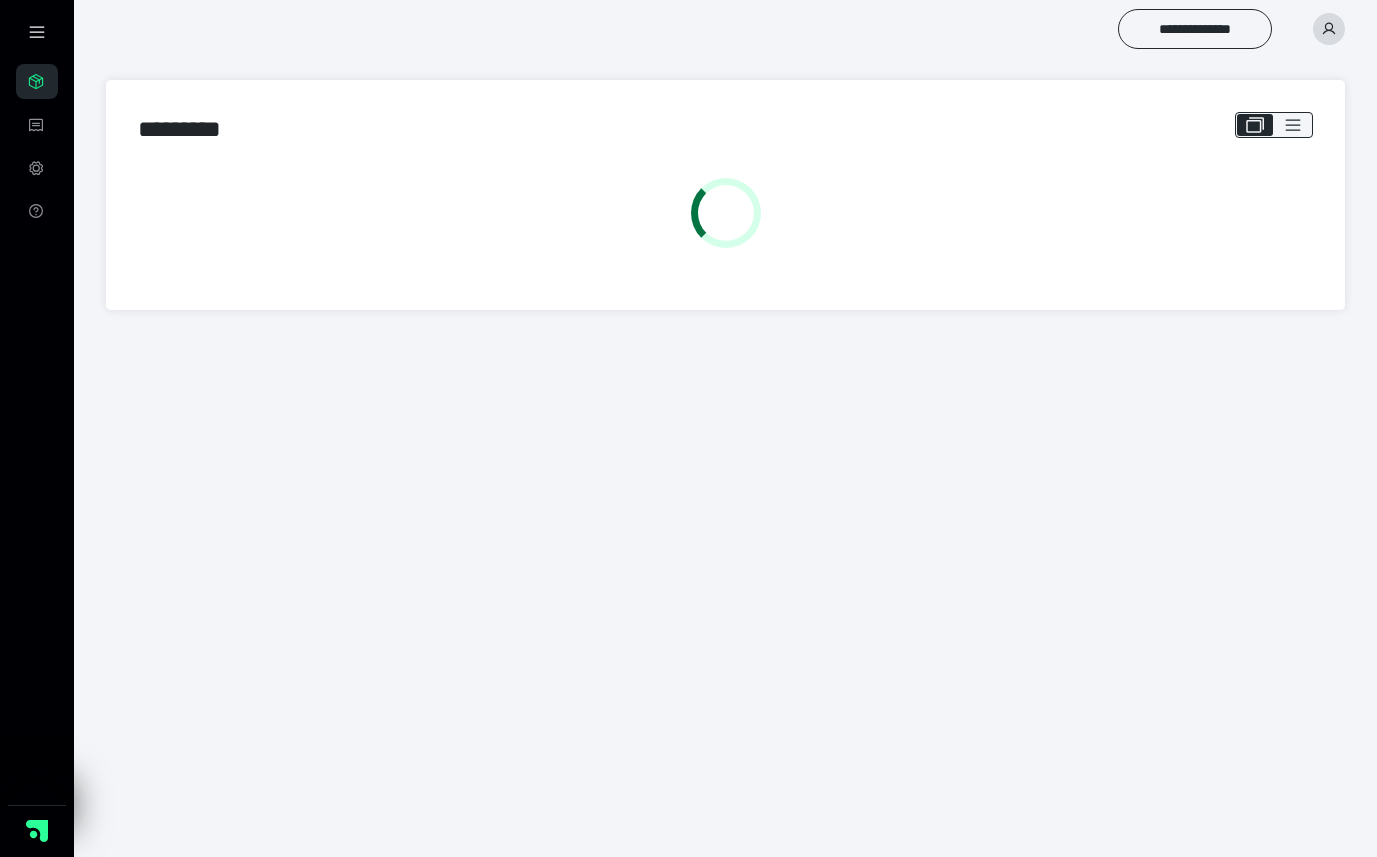 scroll, scrollTop: 0, scrollLeft: 0, axis: both 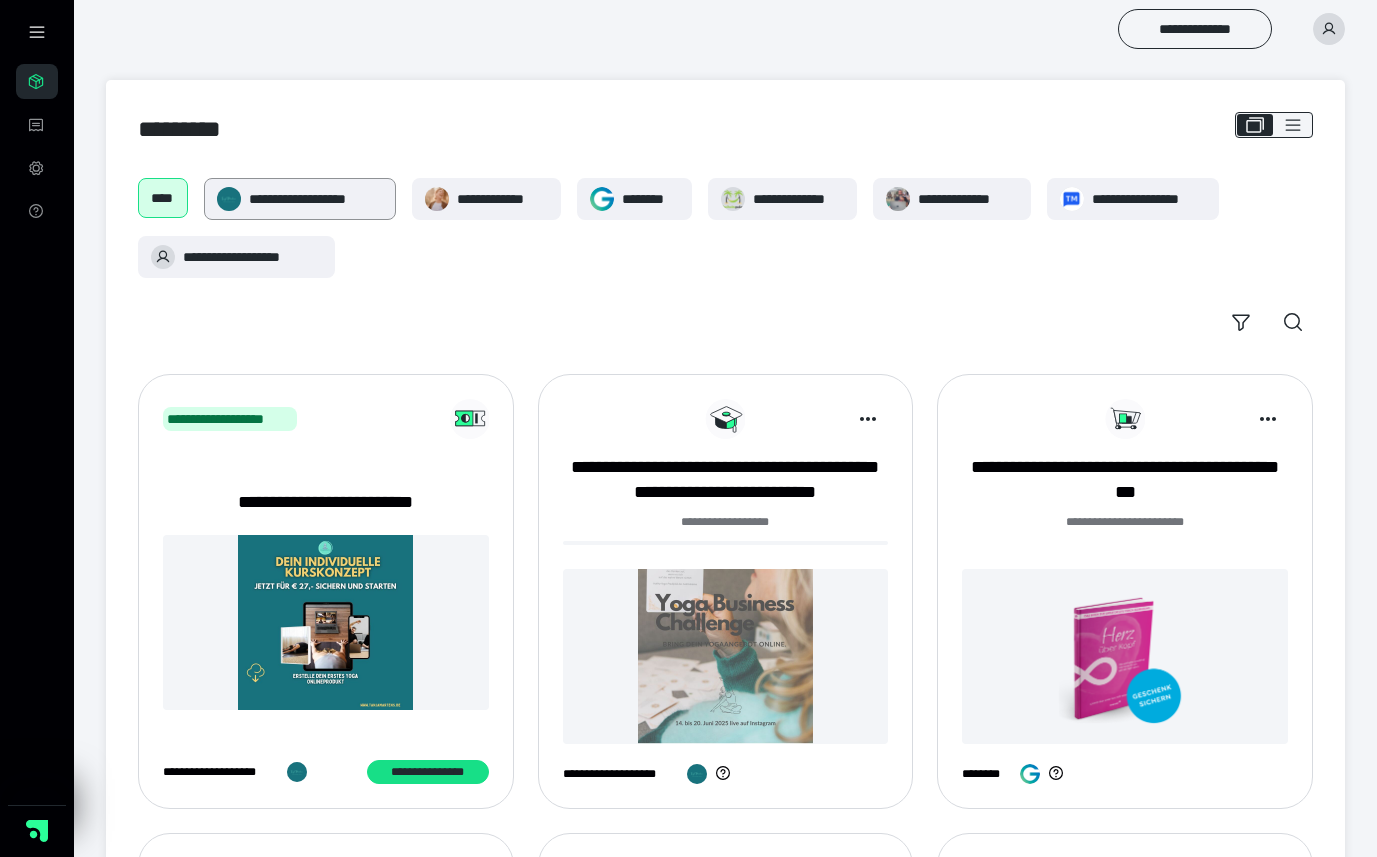 click on "**********" at bounding box center (315, 199) 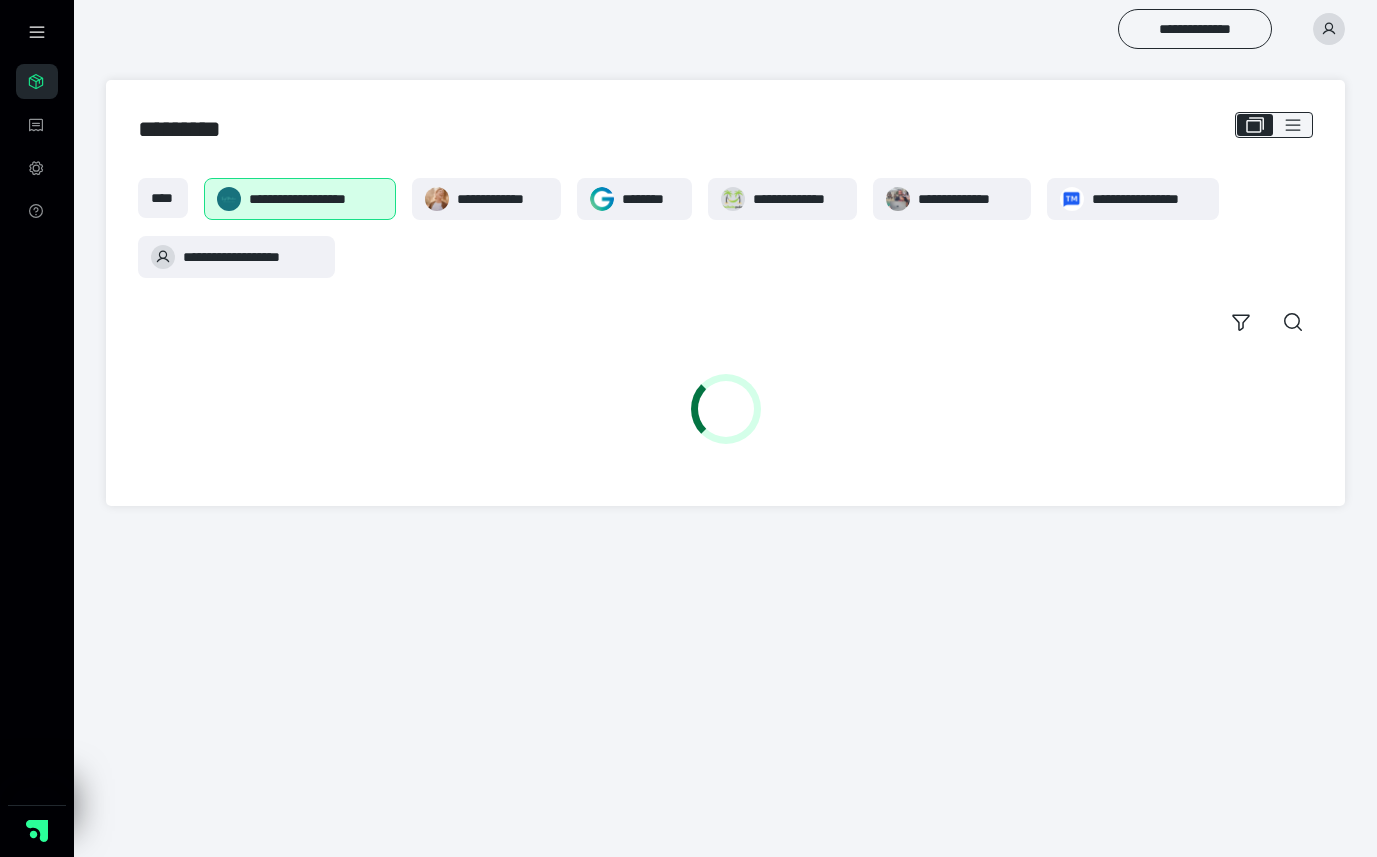 scroll, scrollTop: 0, scrollLeft: 0, axis: both 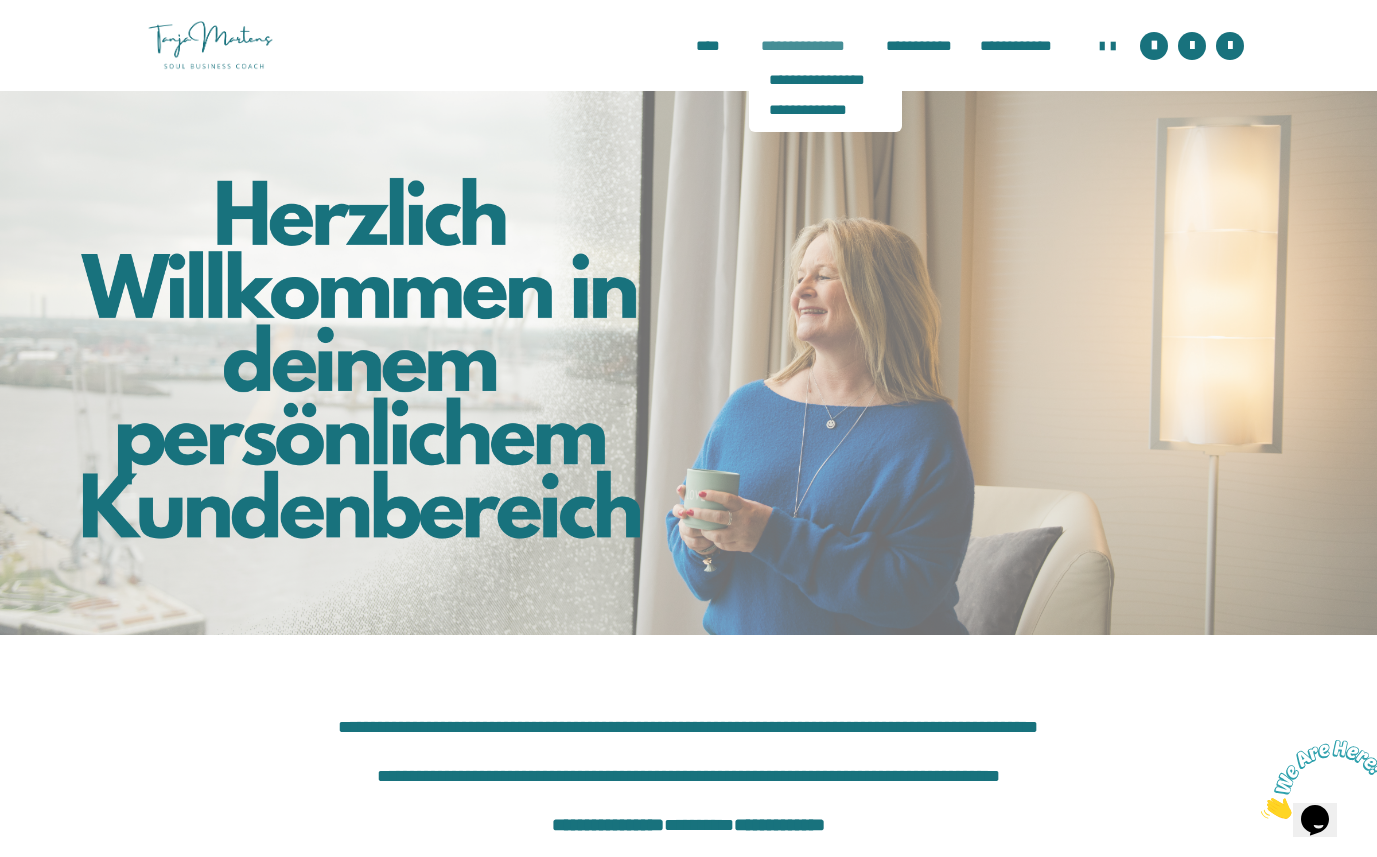 click on "**********" at bounding box center (803, 46) 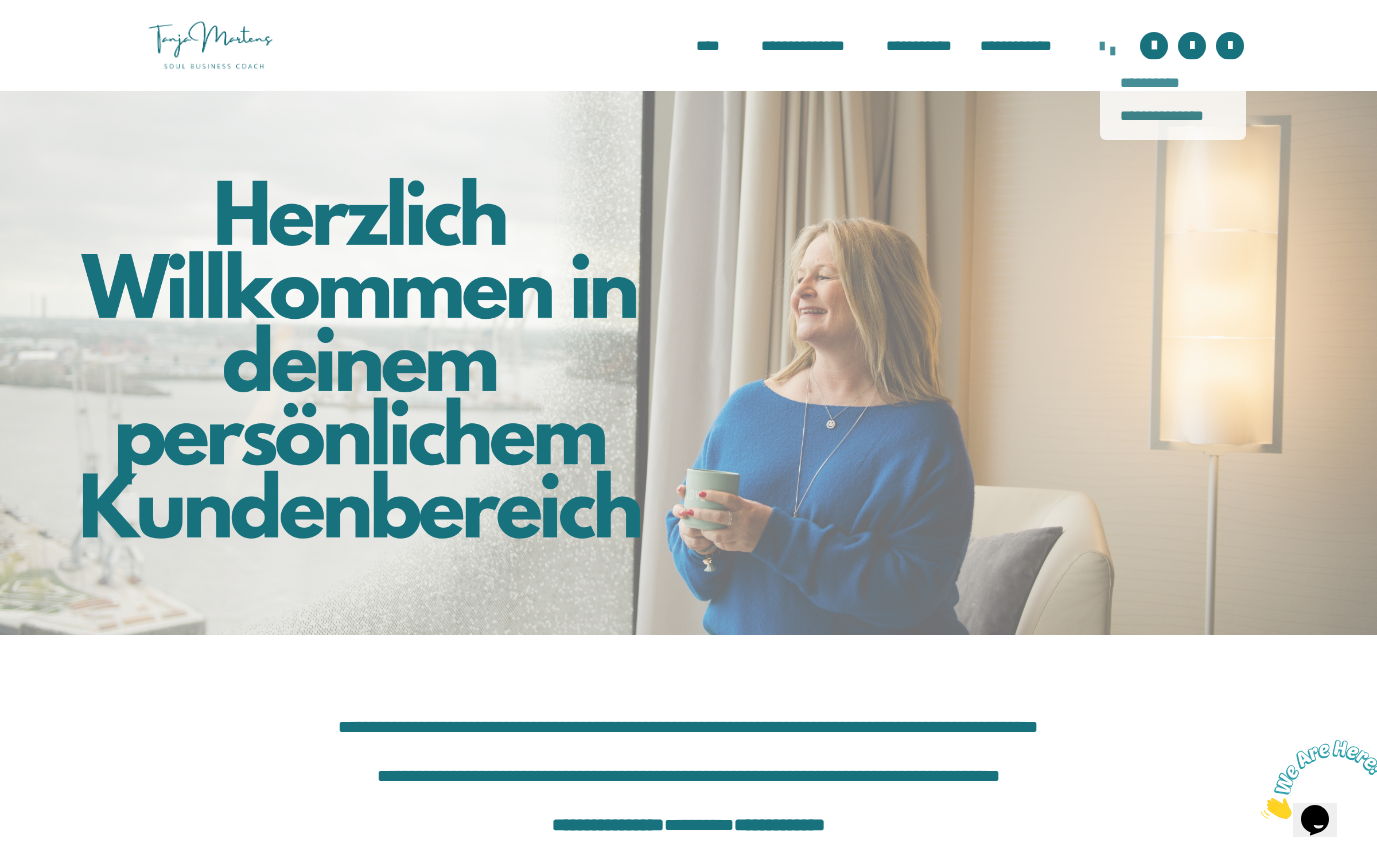 click at bounding box center [1102, 45] 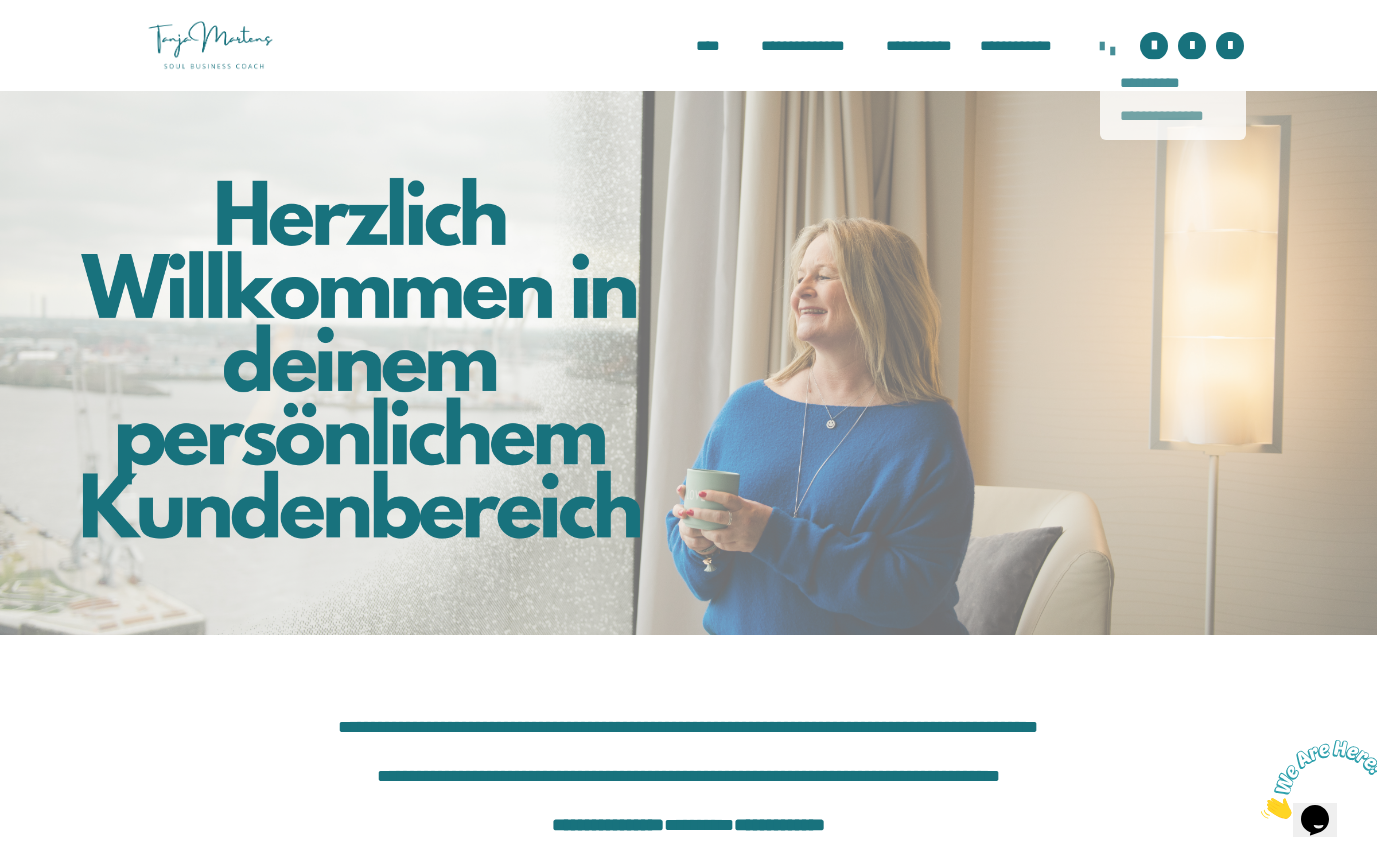 click on "**********" at bounding box center (1173, 116) 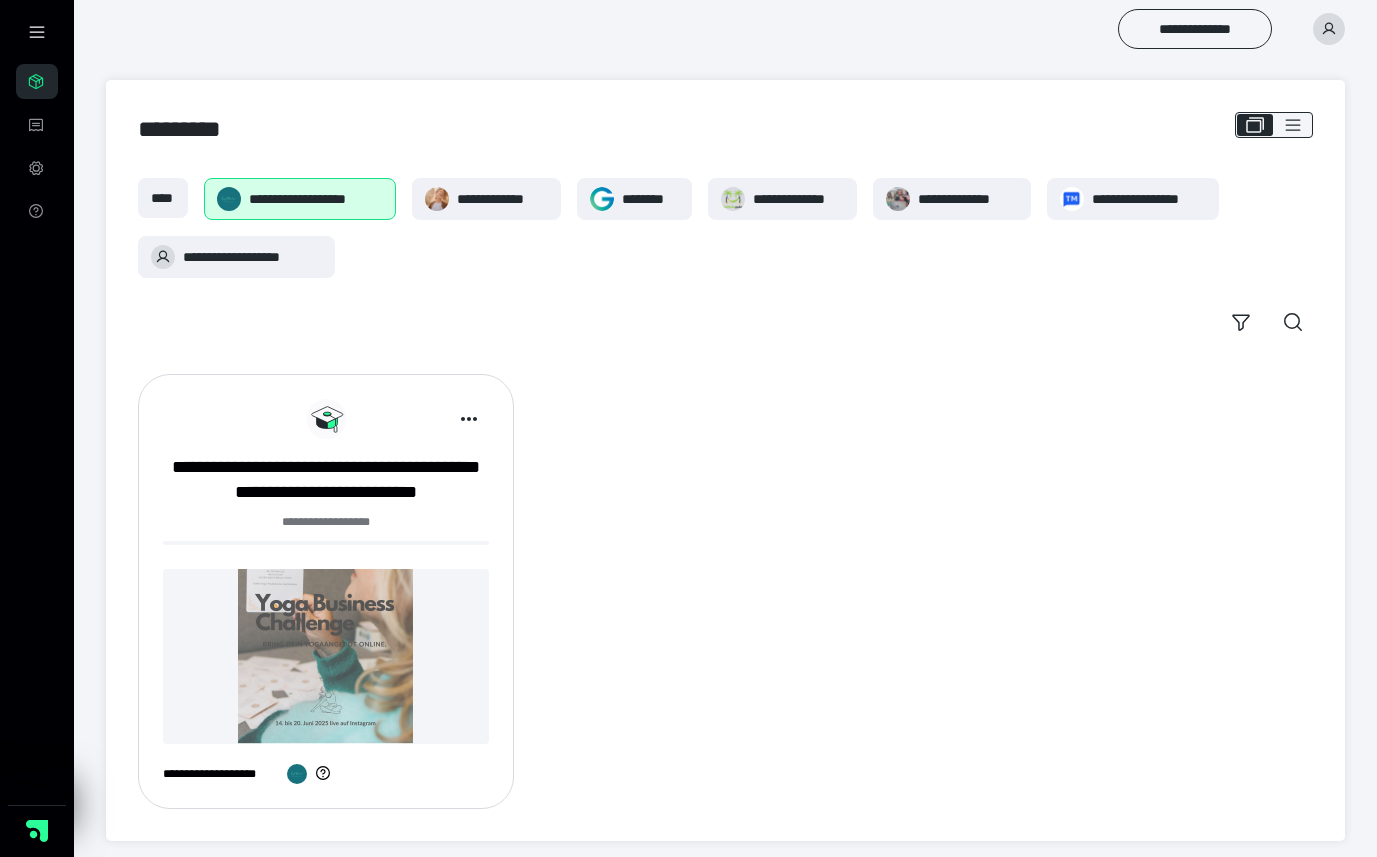 scroll, scrollTop: 0, scrollLeft: 0, axis: both 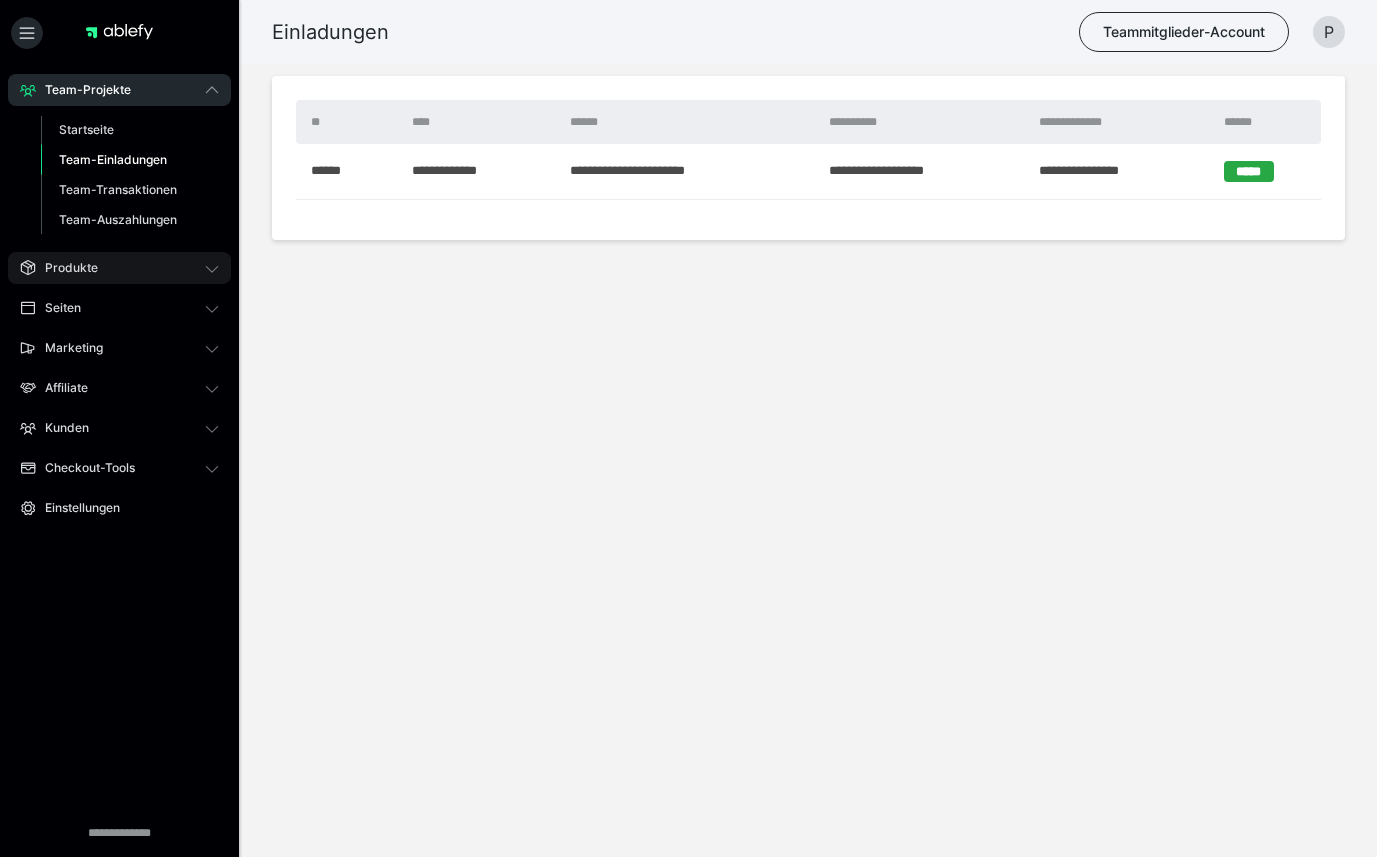 click on "Produkte" at bounding box center [64, 268] 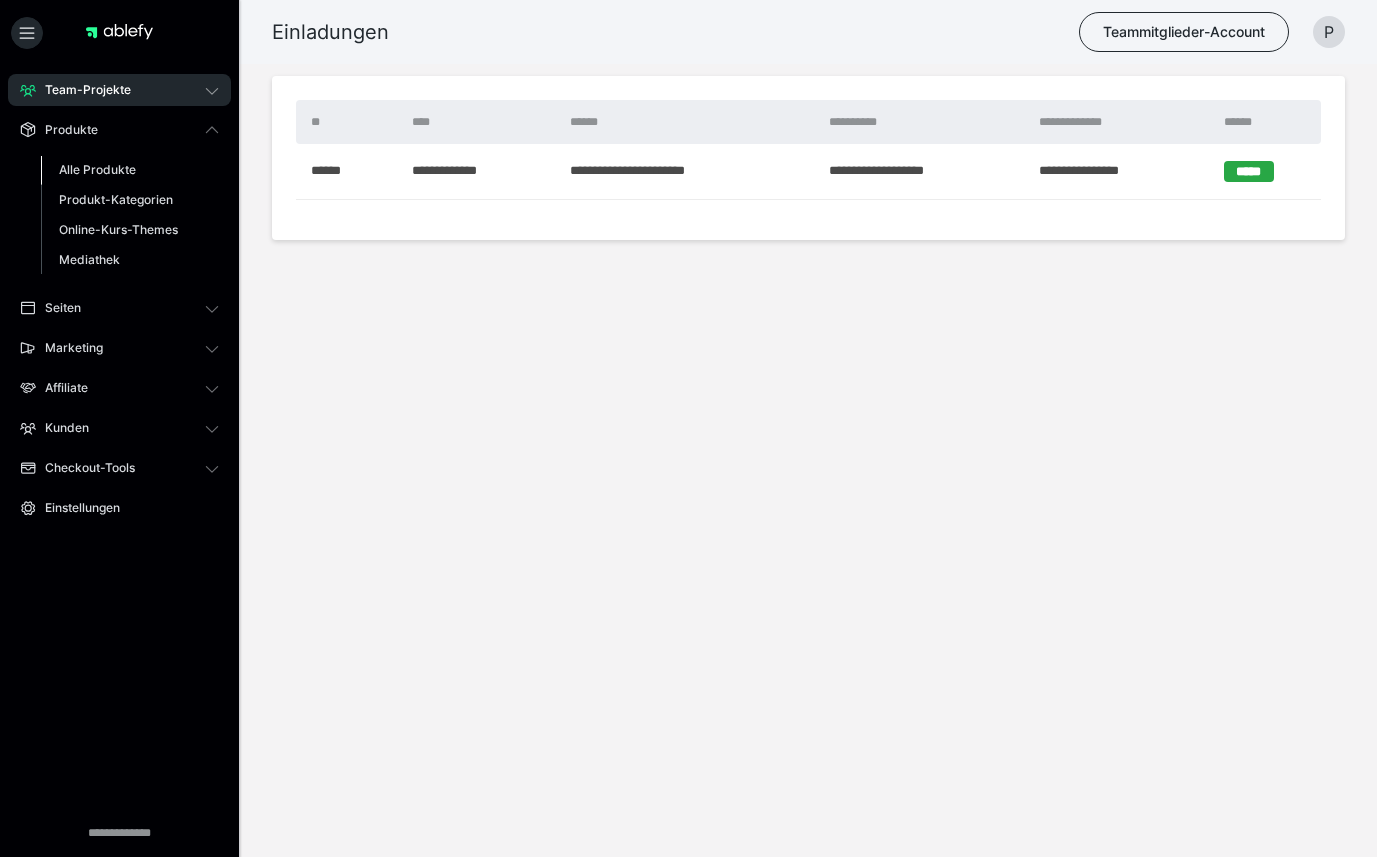 click on "Alle Produkte" at bounding box center (97, 169) 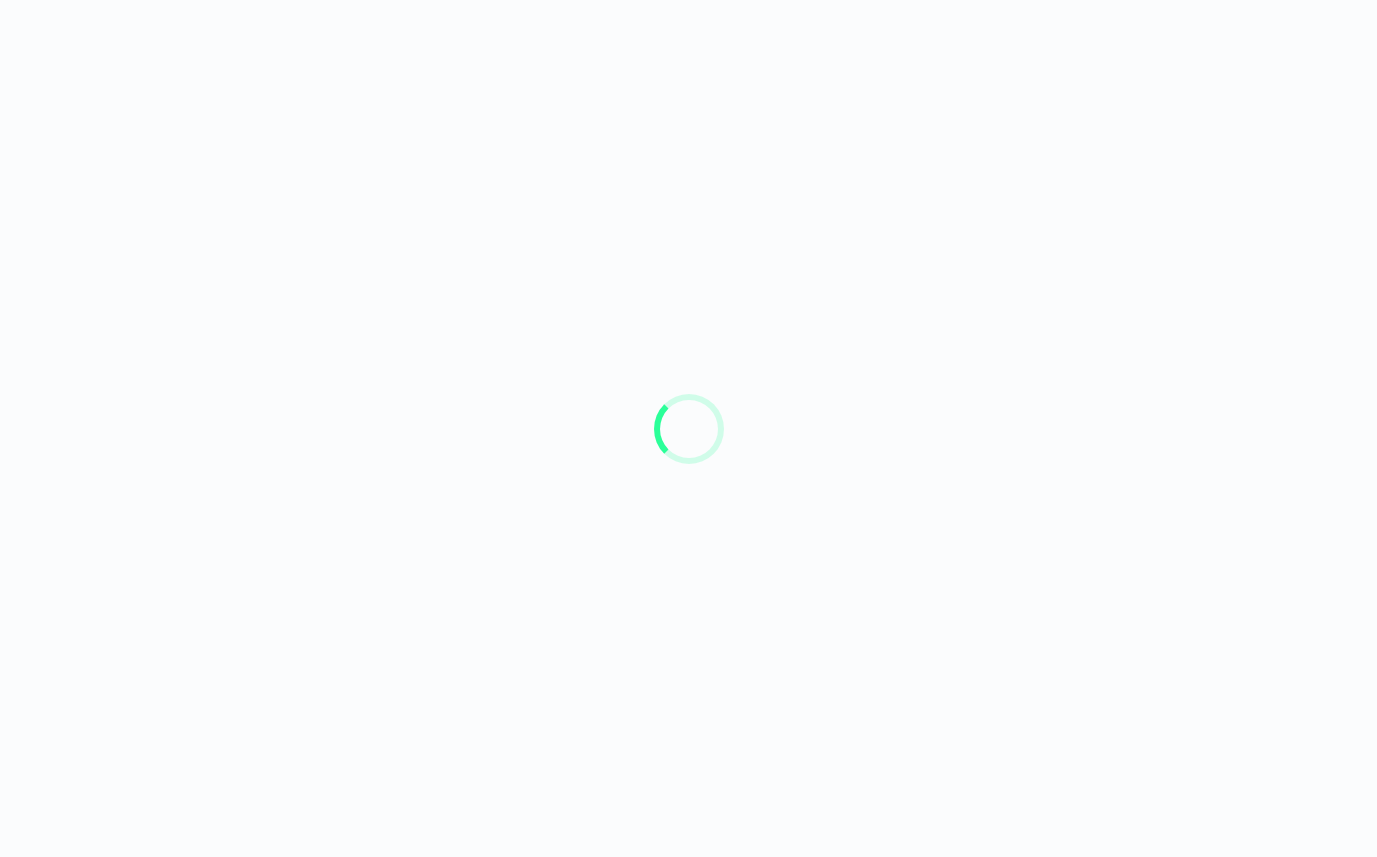 scroll, scrollTop: 0, scrollLeft: 0, axis: both 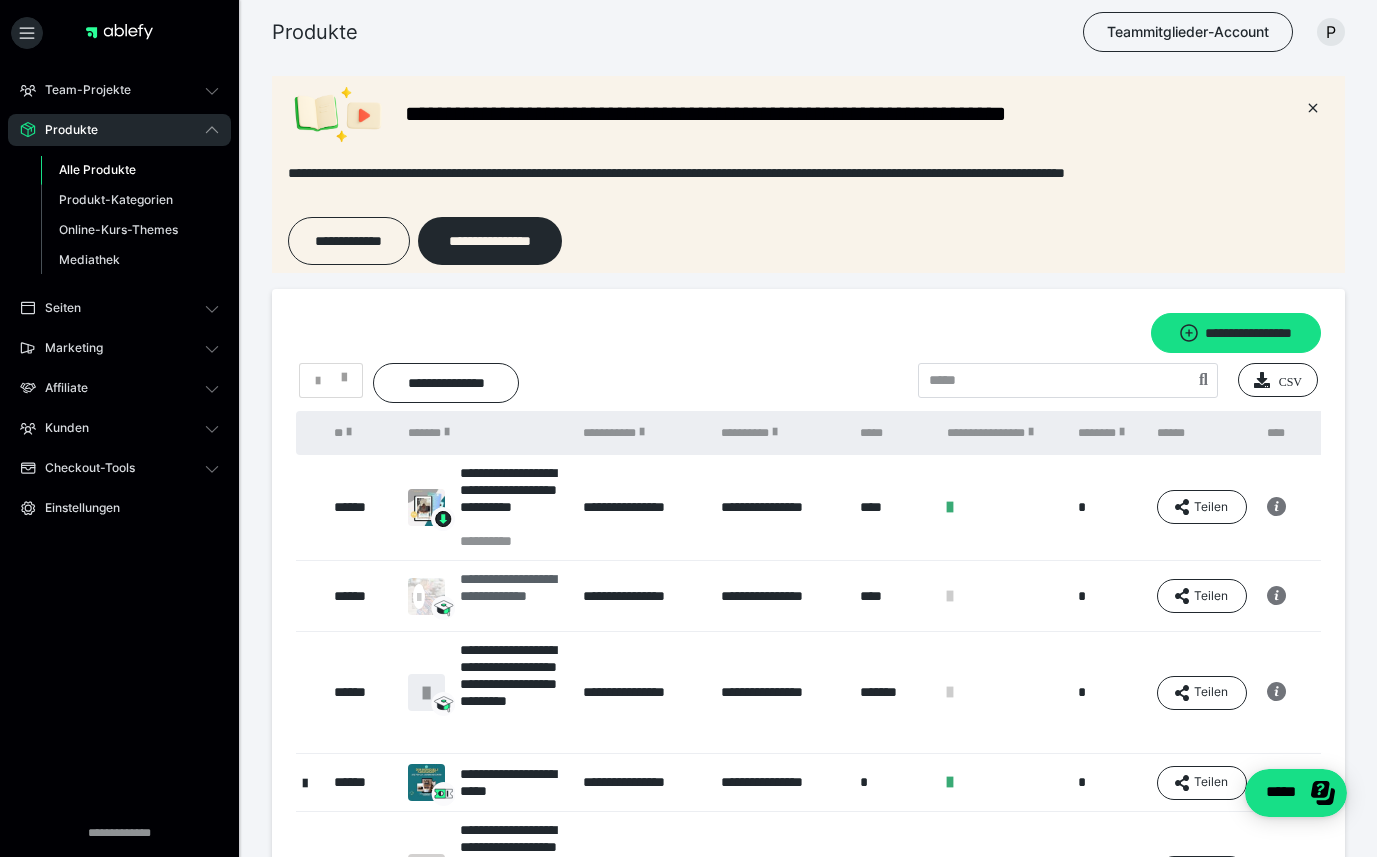 click on "**********" at bounding box center (511, 596) 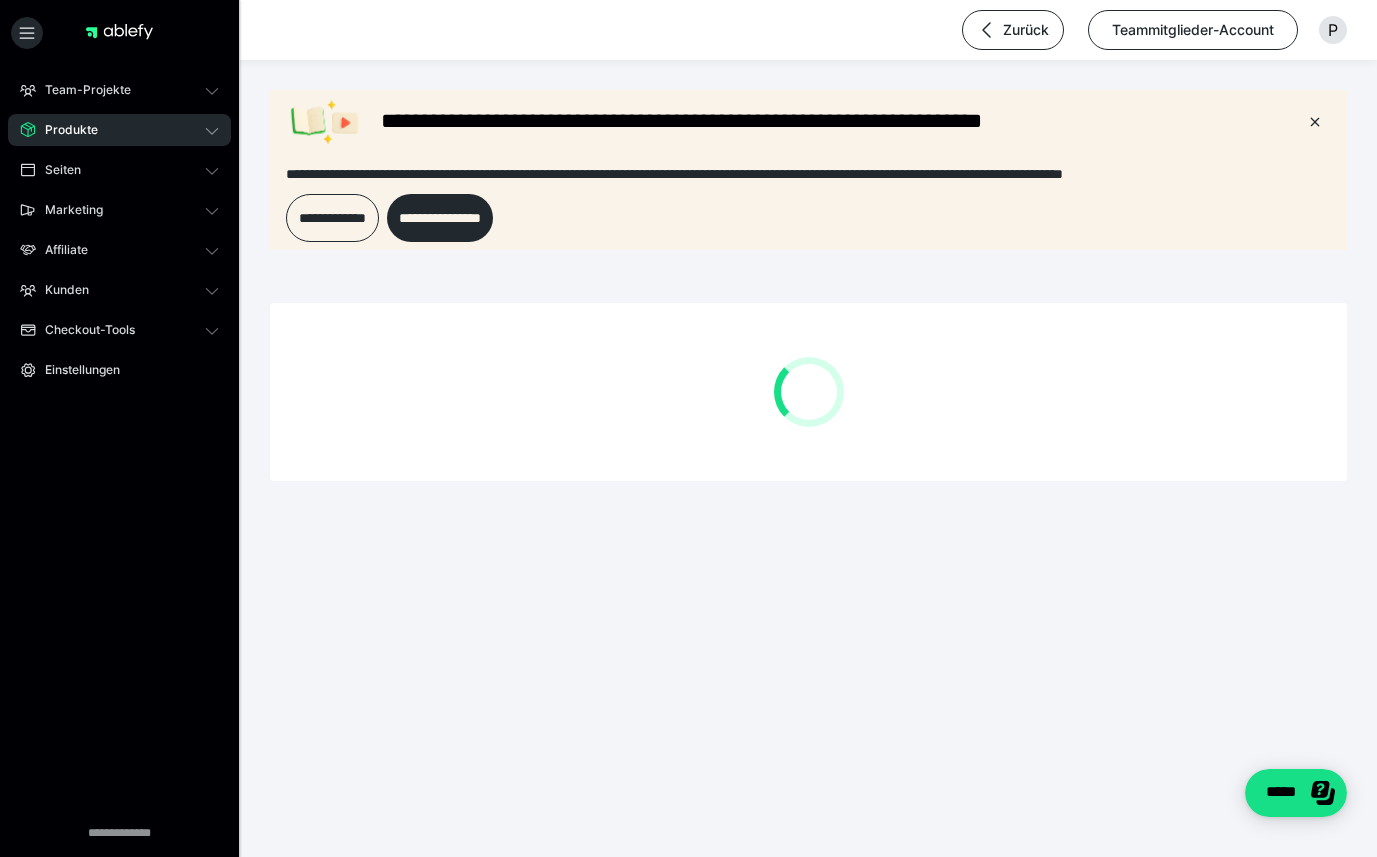 scroll, scrollTop: 0, scrollLeft: 0, axis: both 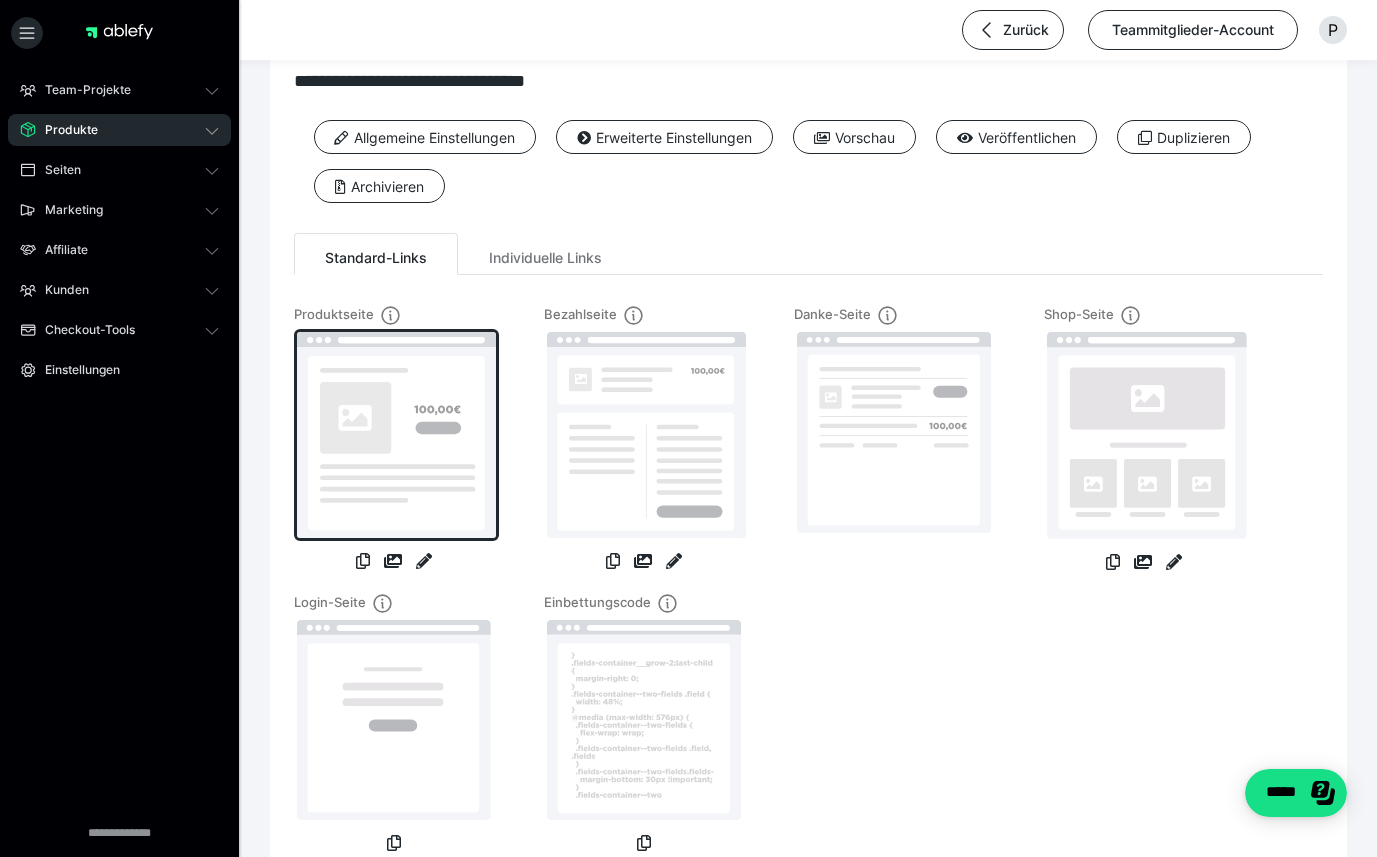 click at bounding box center (396, 435) 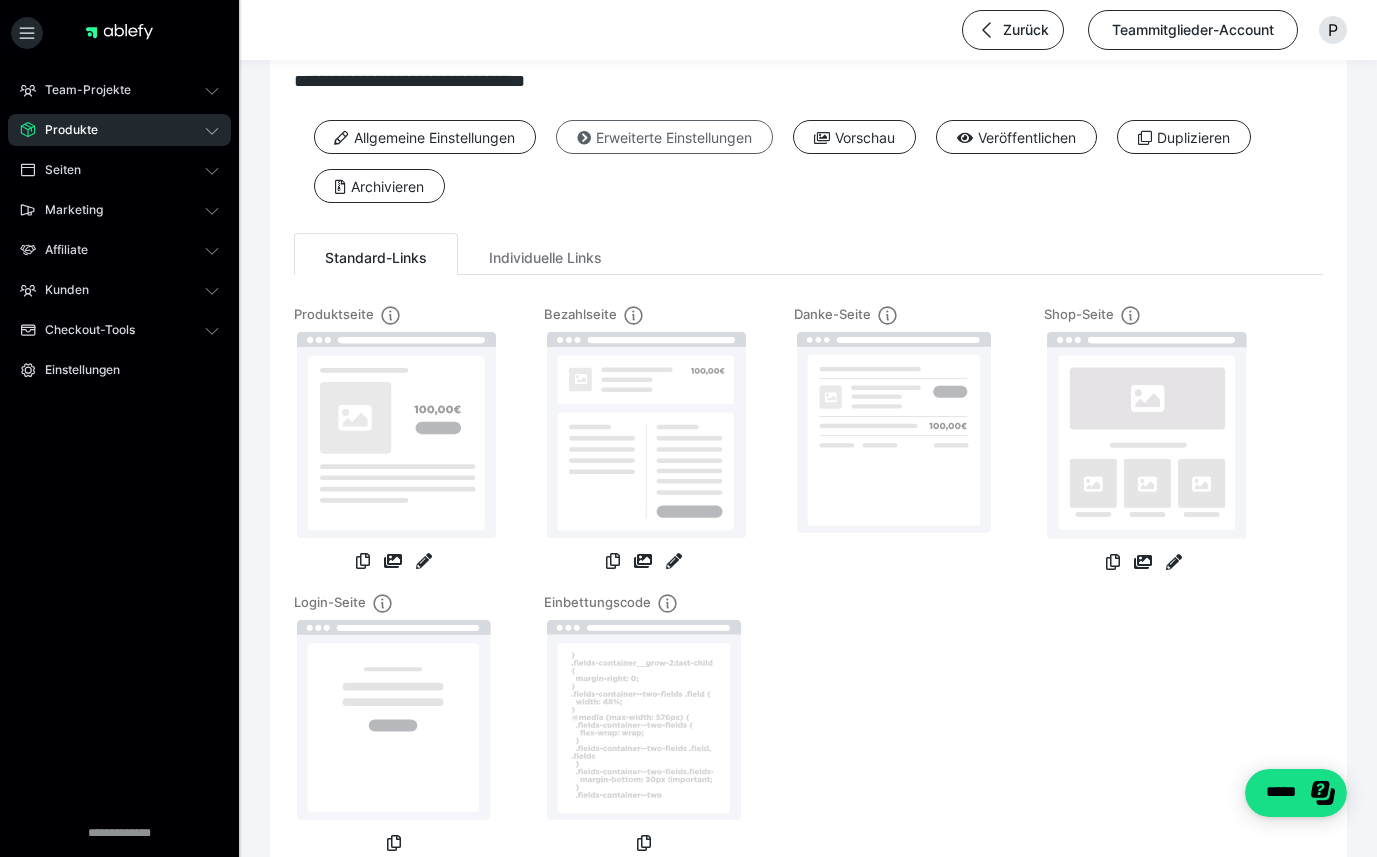 click on "Erweiterte Einstellungen" at bounding box center (664, 137) 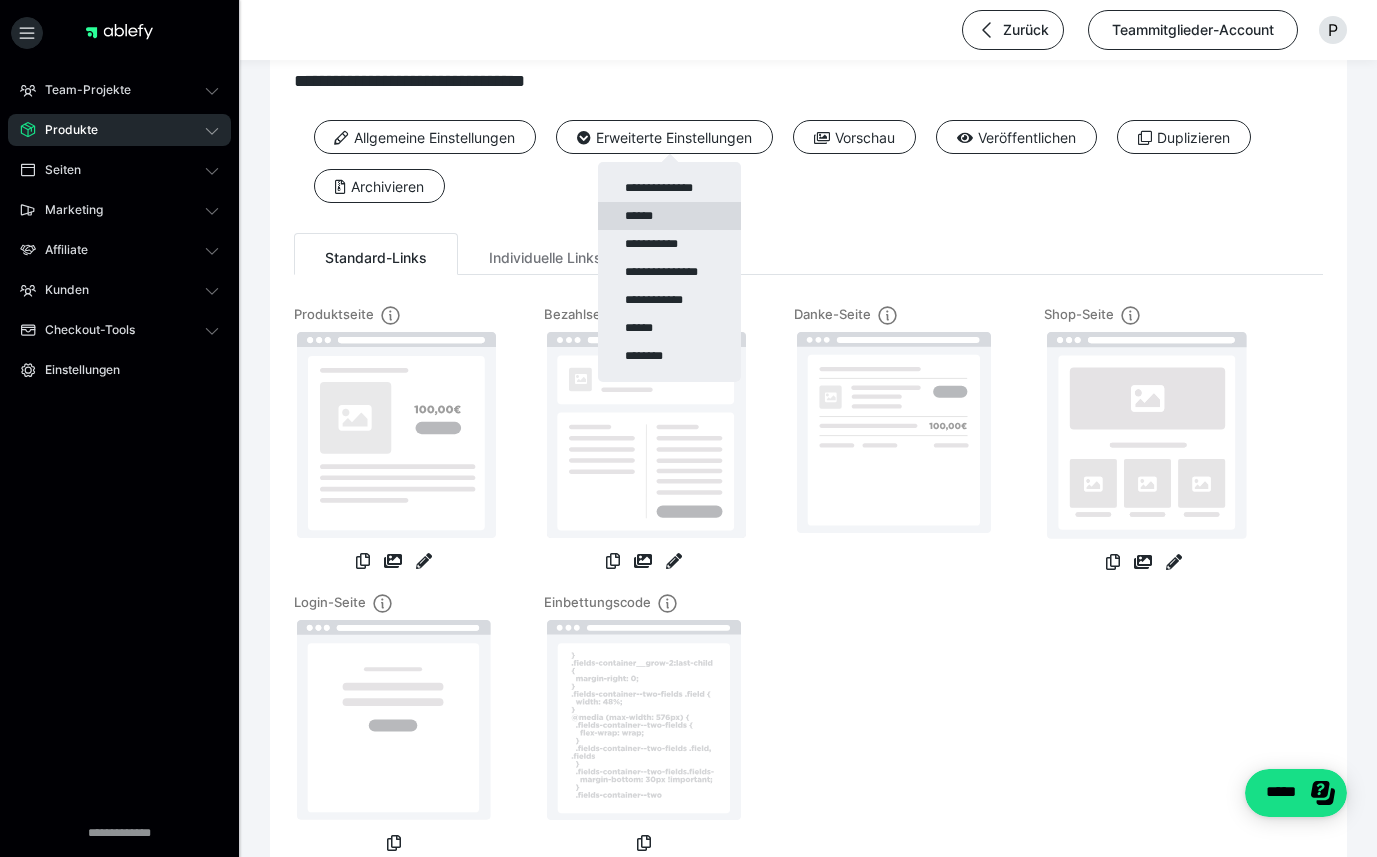 click on "******" at bounding box center [669, 216] 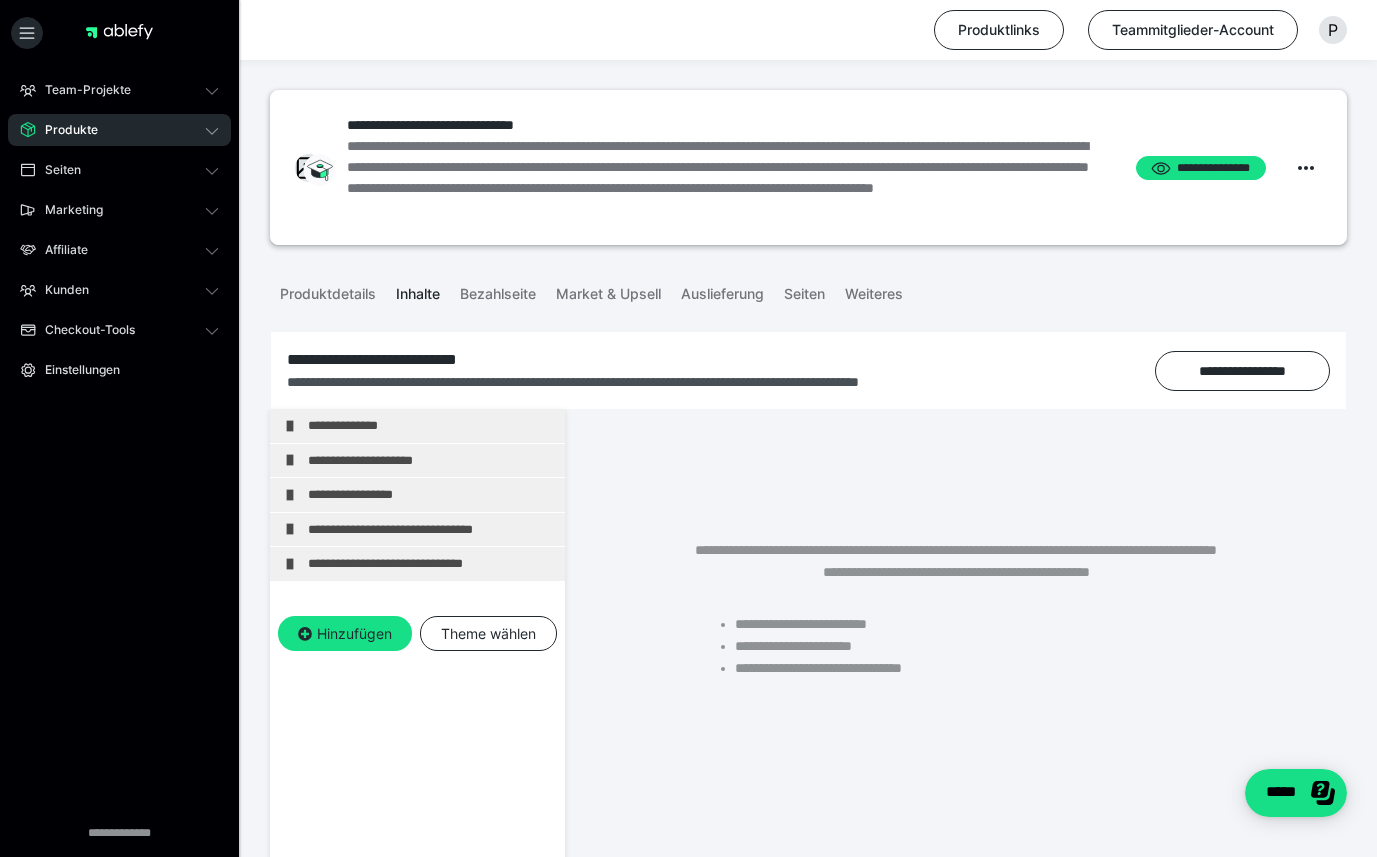 click on "**********" at bounding box center (727, 178) 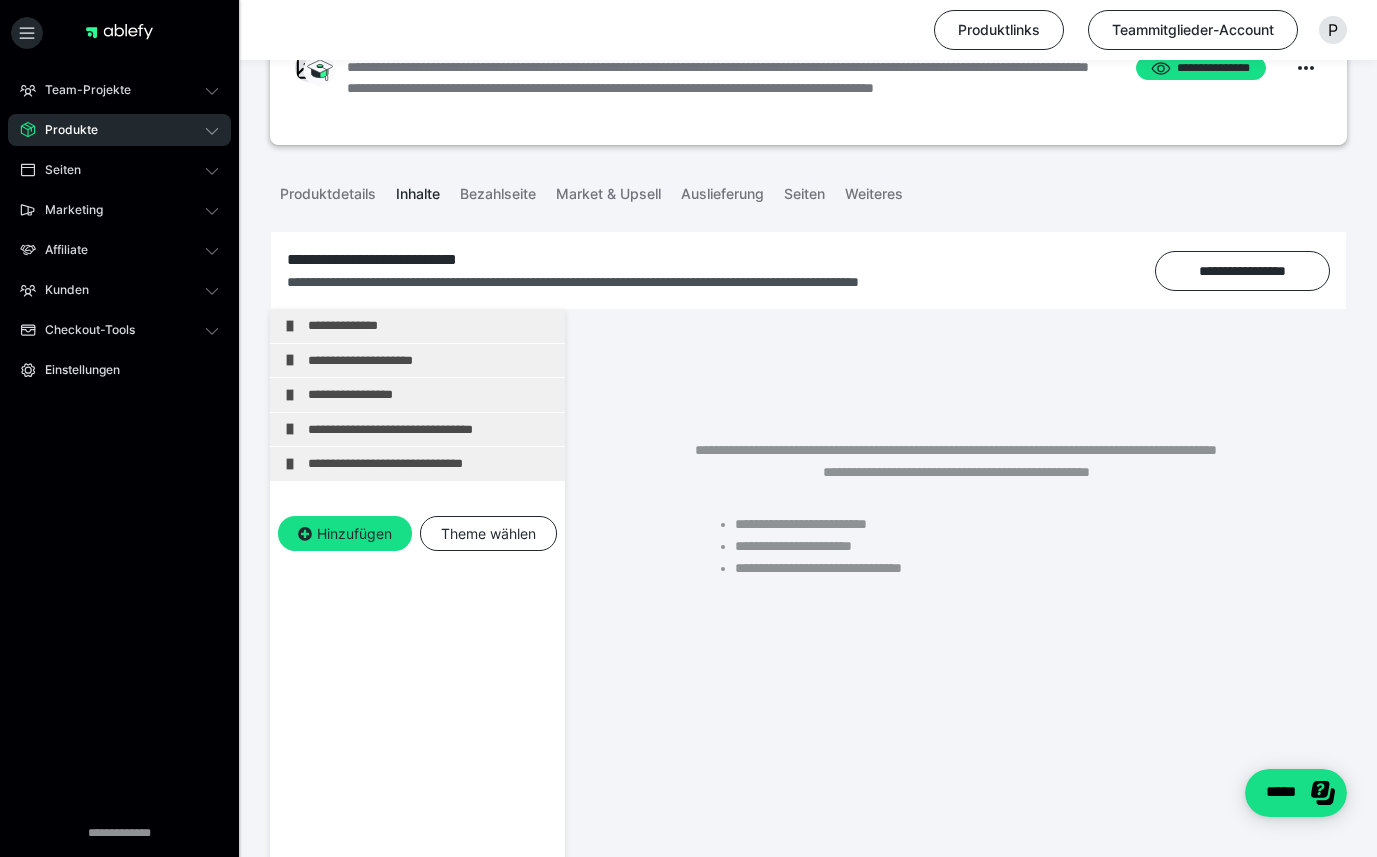 scroll, scrollTop: 117, scrollLeft: 0, axis: vertical 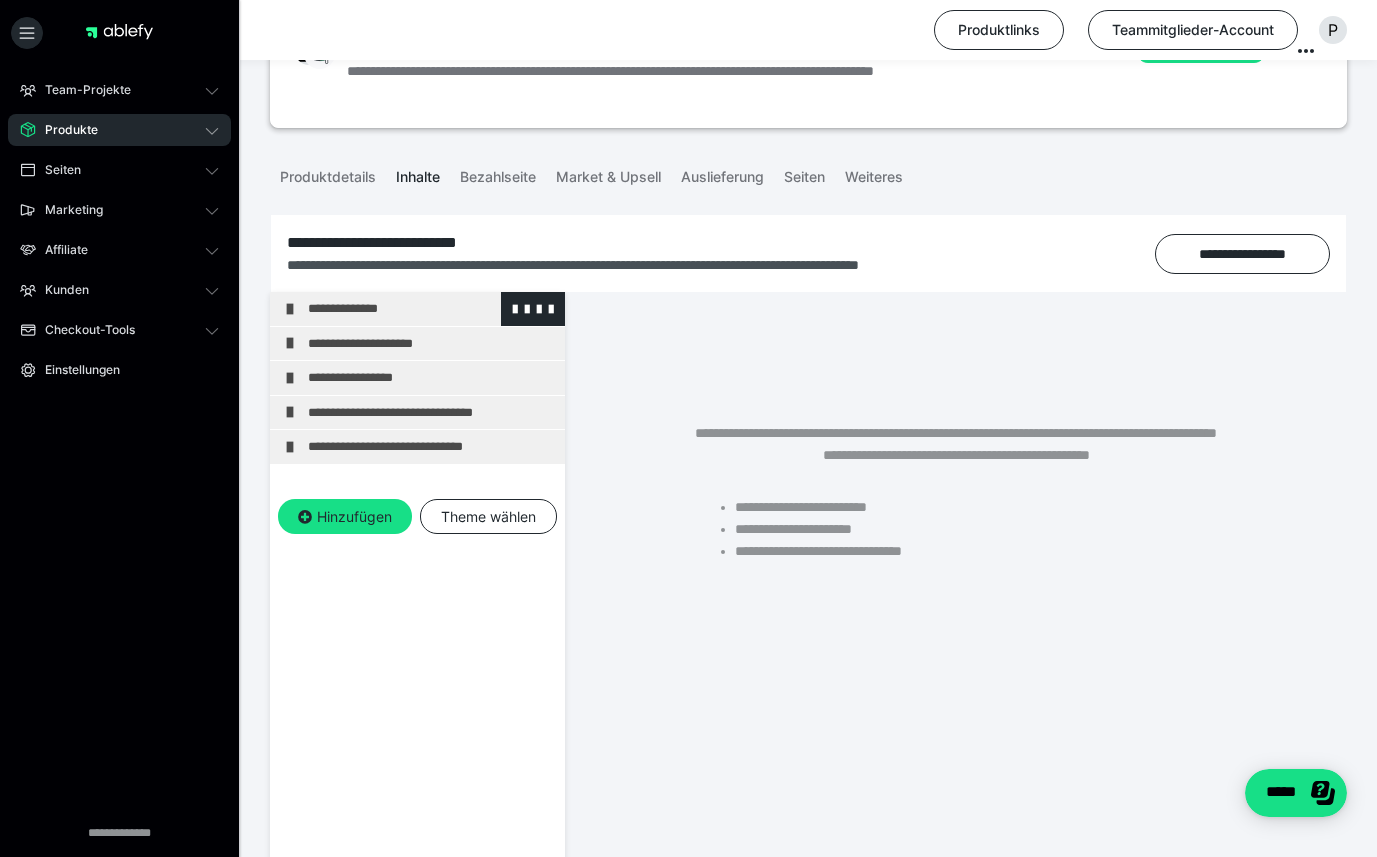 click at bounding box center (290, 309) 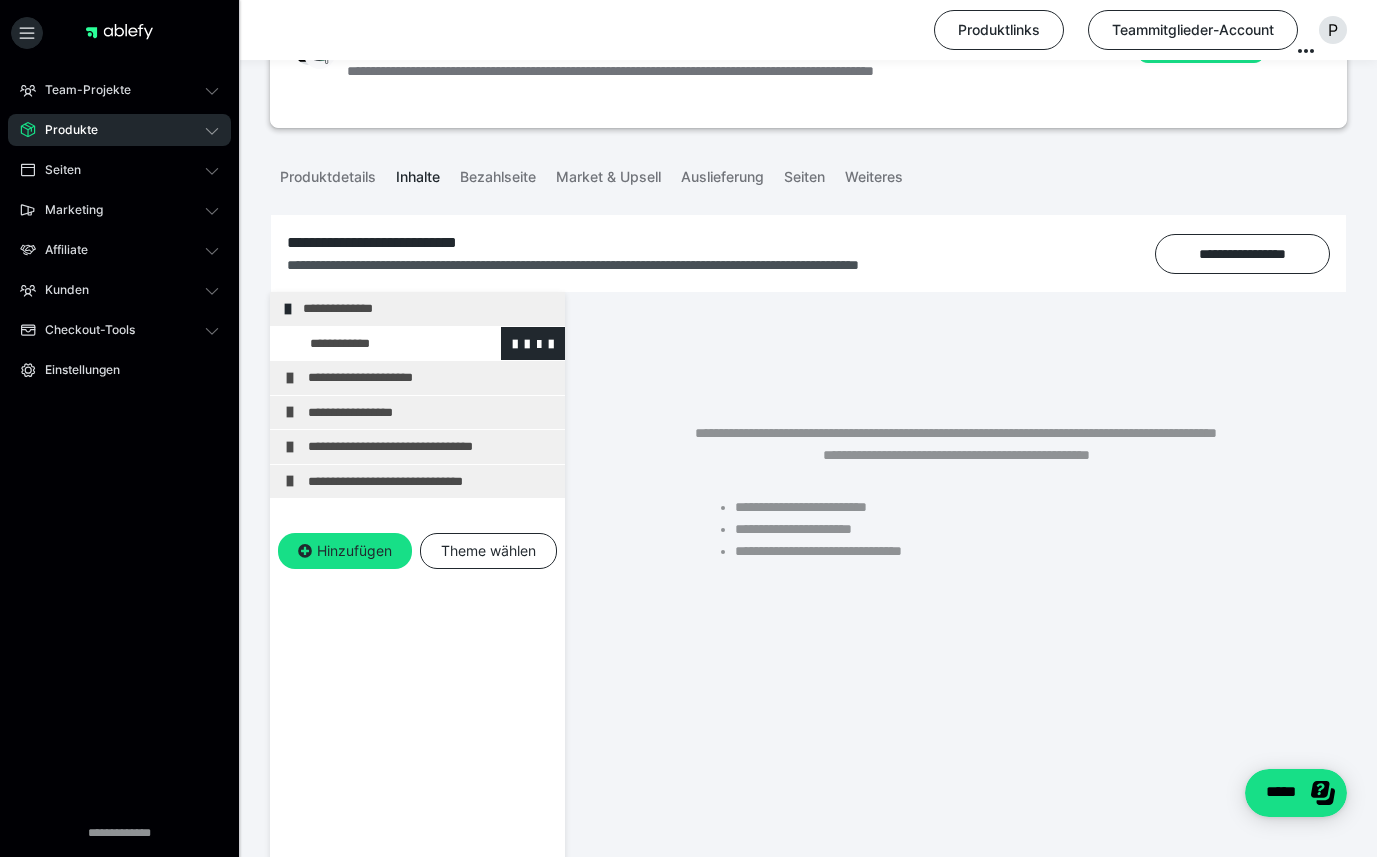 click at bounding box center (375, 344) 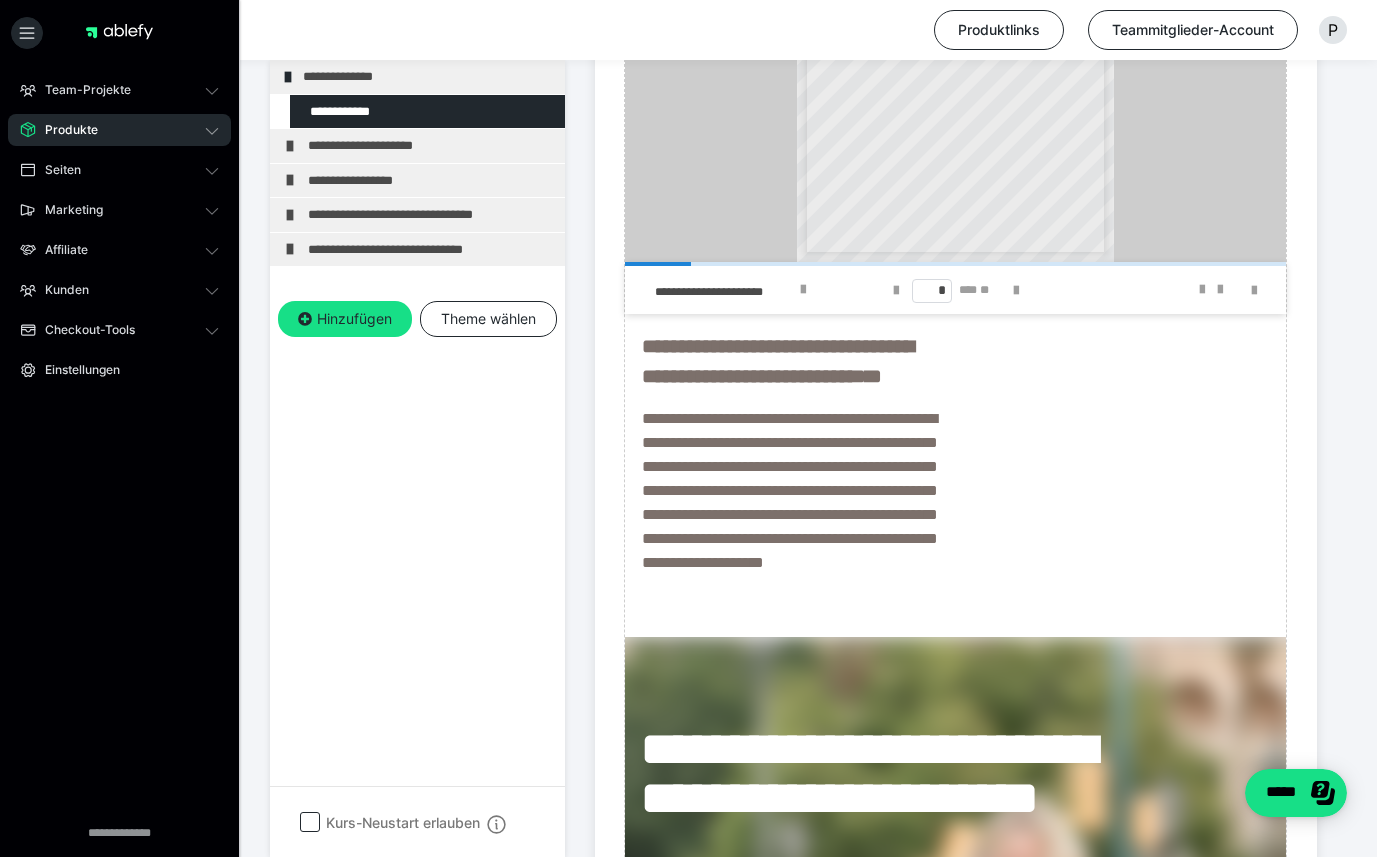 scroll, scrollTop: 1837, scrollLeft: 0, axis: vertical 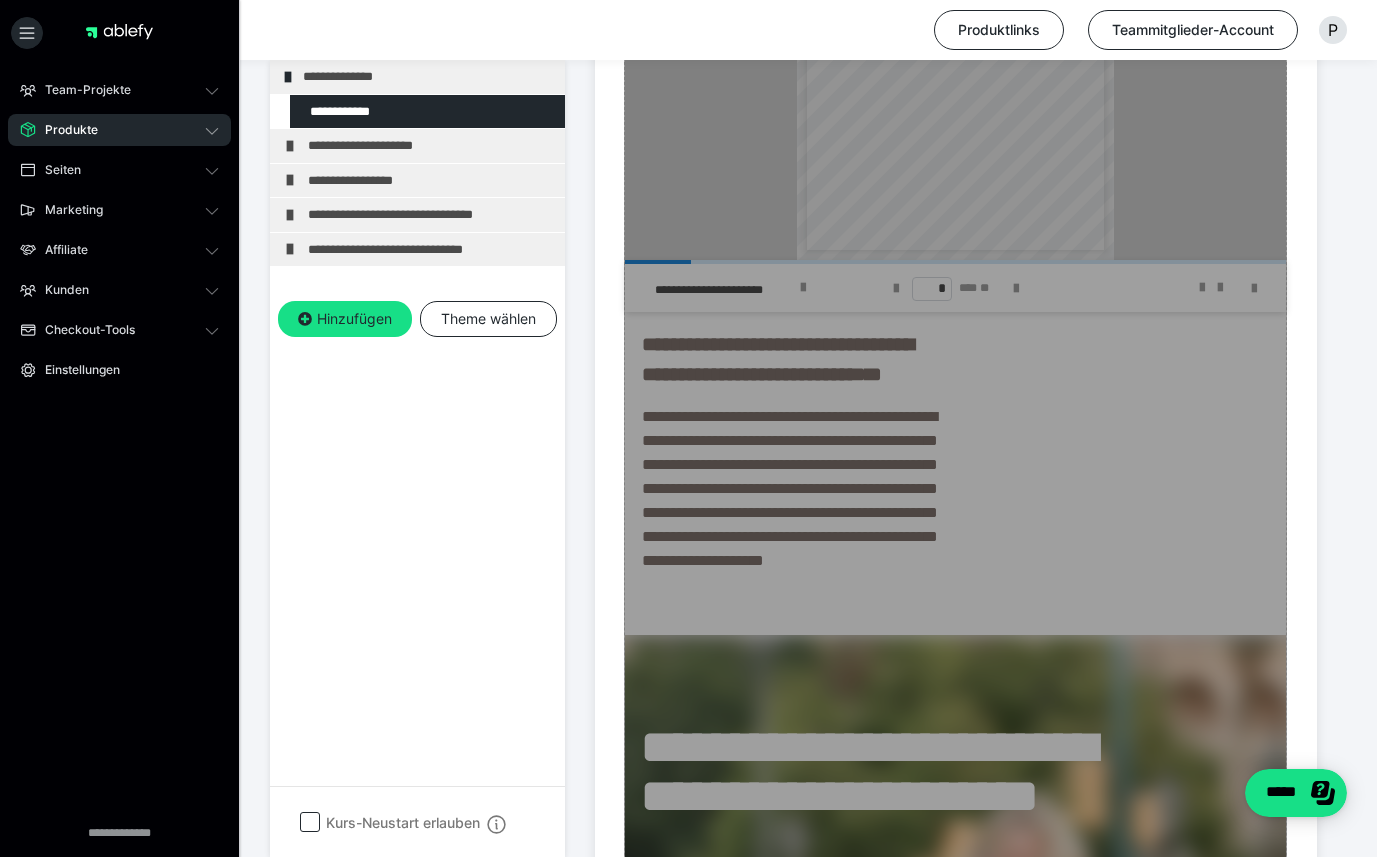click on "Zum Pagebuilder" at bounding box center [955, 59] 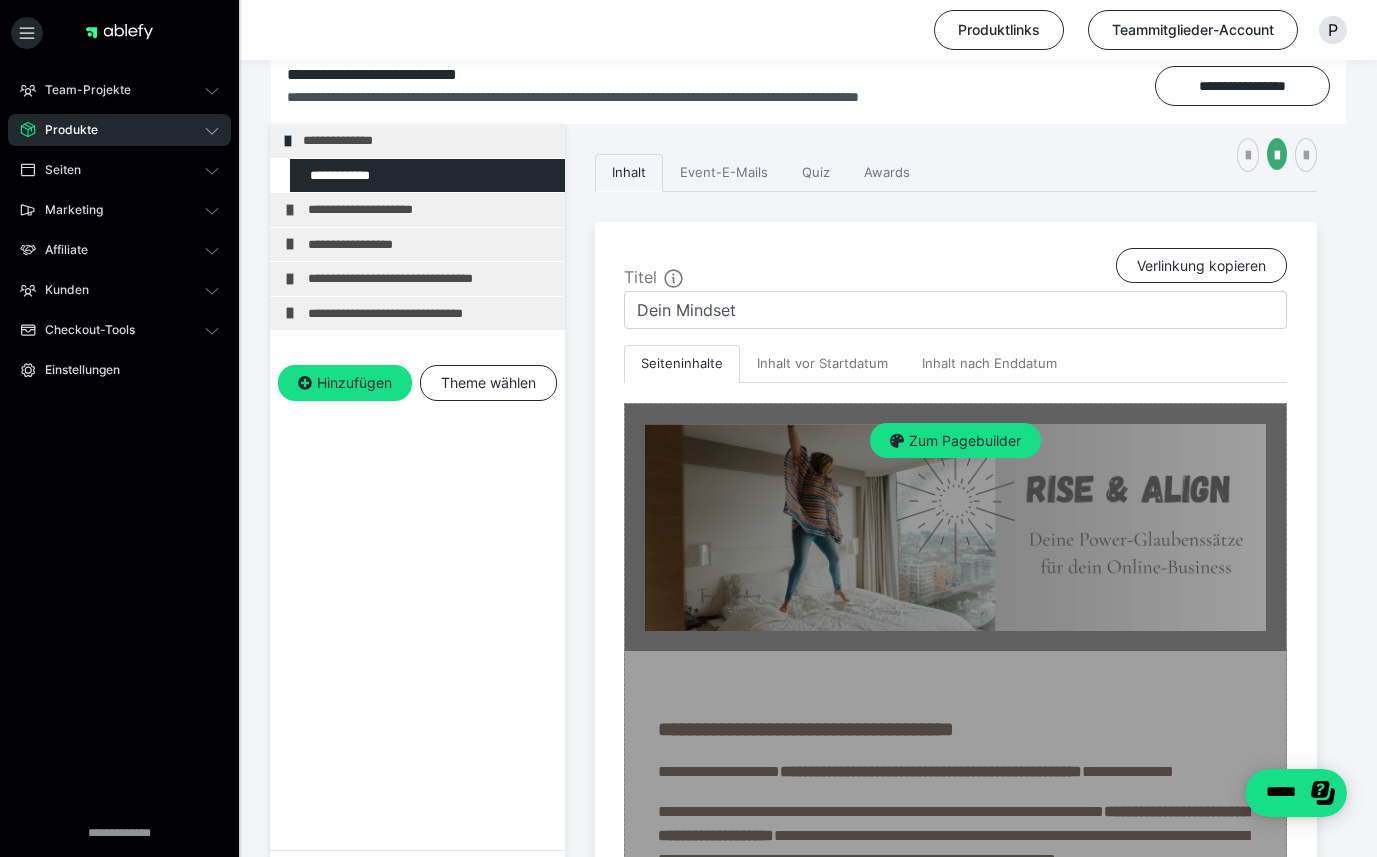 scroll, scrollTop: 292, scrollLeft: 0, axis: vertical 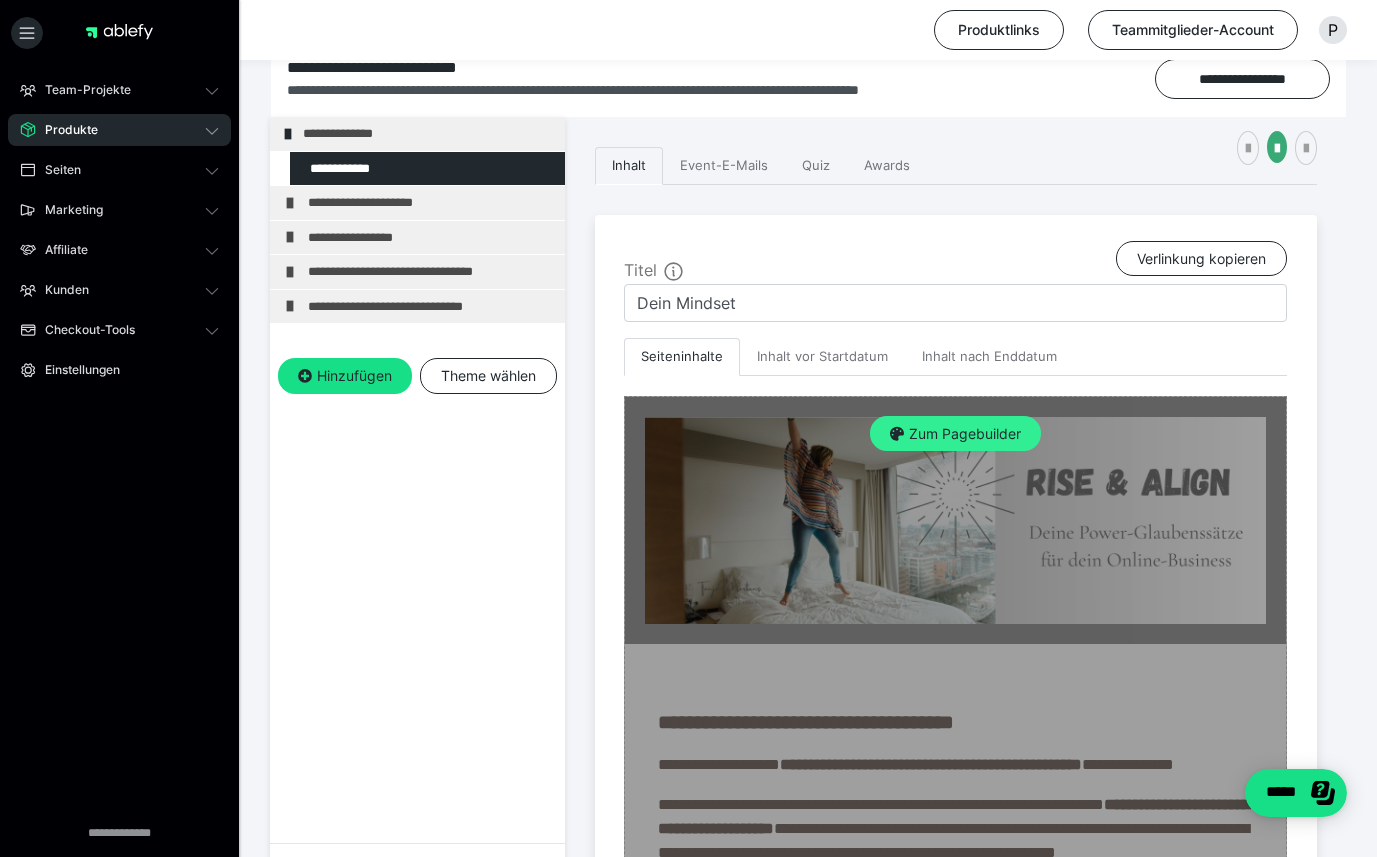click on "Zum Pagebuilder" at bounding box center (955, 434) 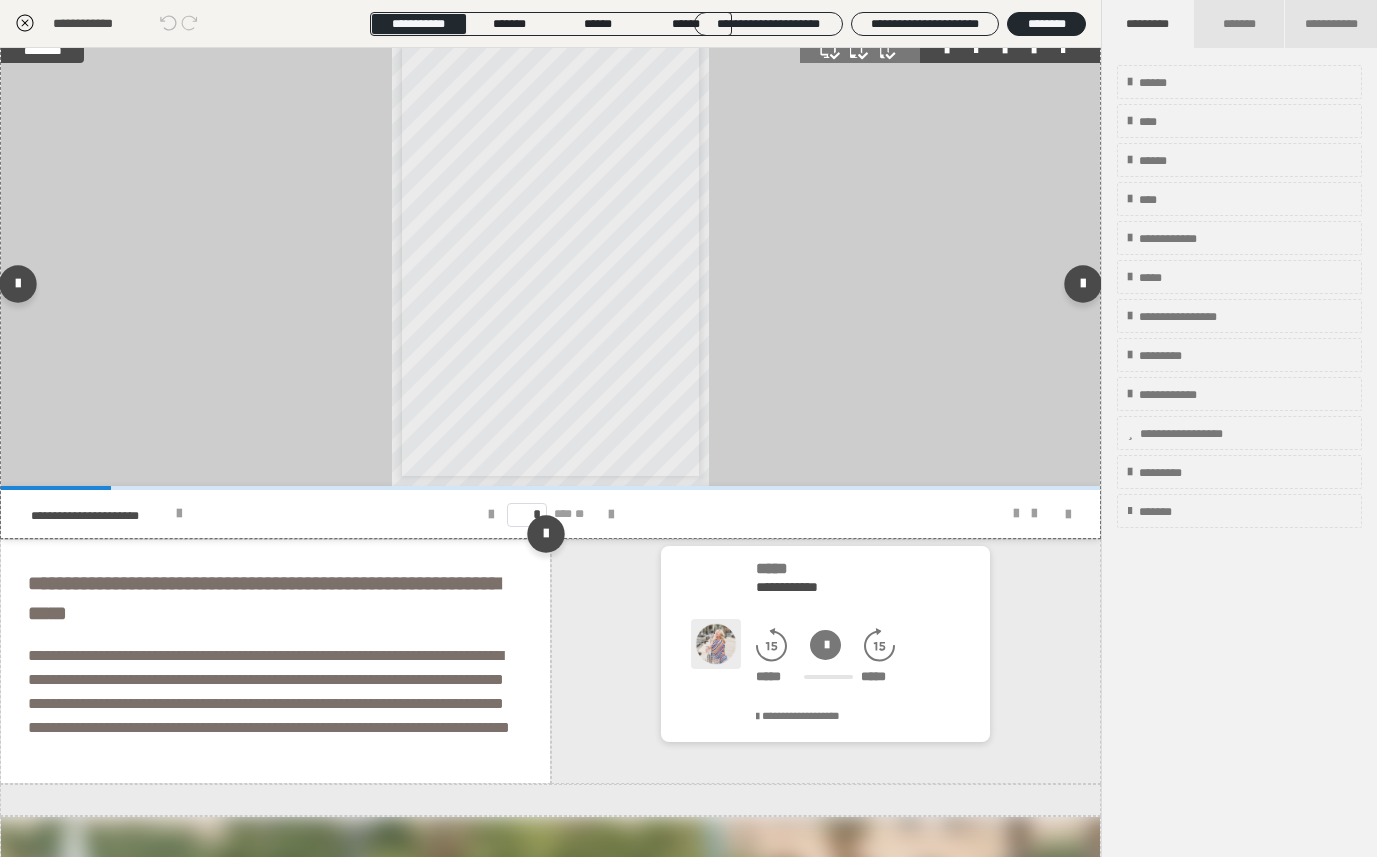 scroll, scrollTop: 1398, scrollLeft: 0, axis: vertical 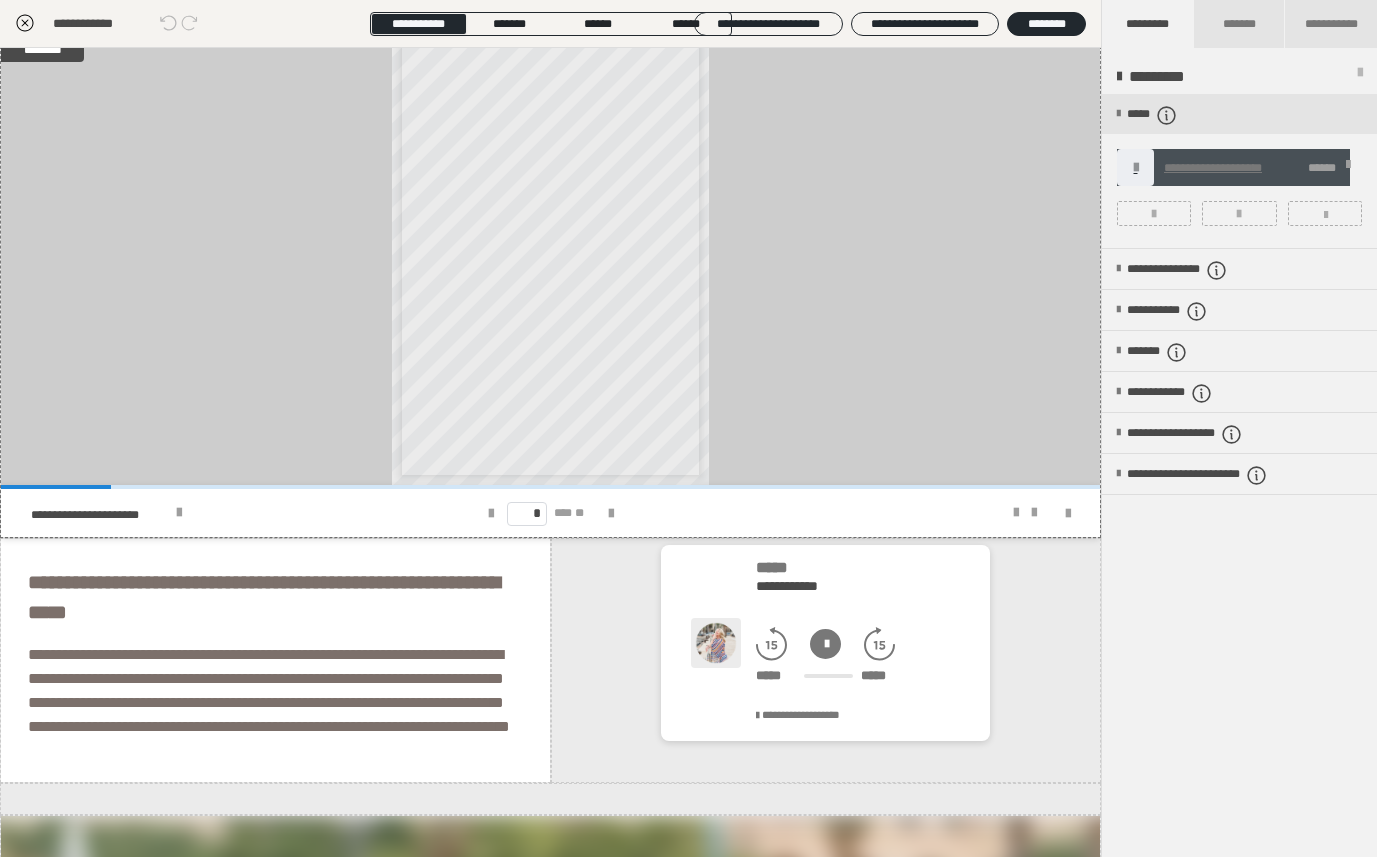 click on "*********" at bounding box center [1169, 77] 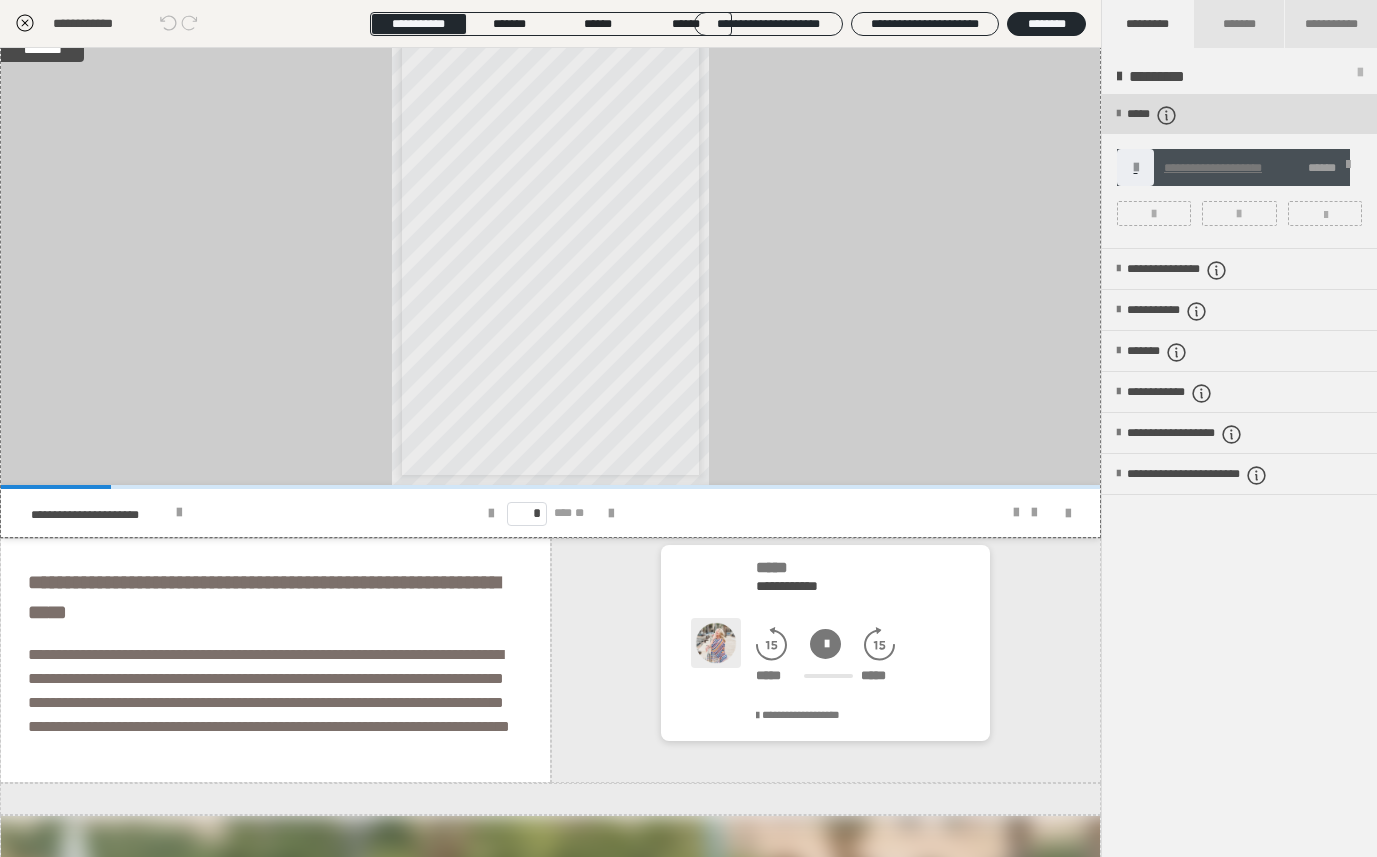 click on "*****" at bounding box center [1239, 114] 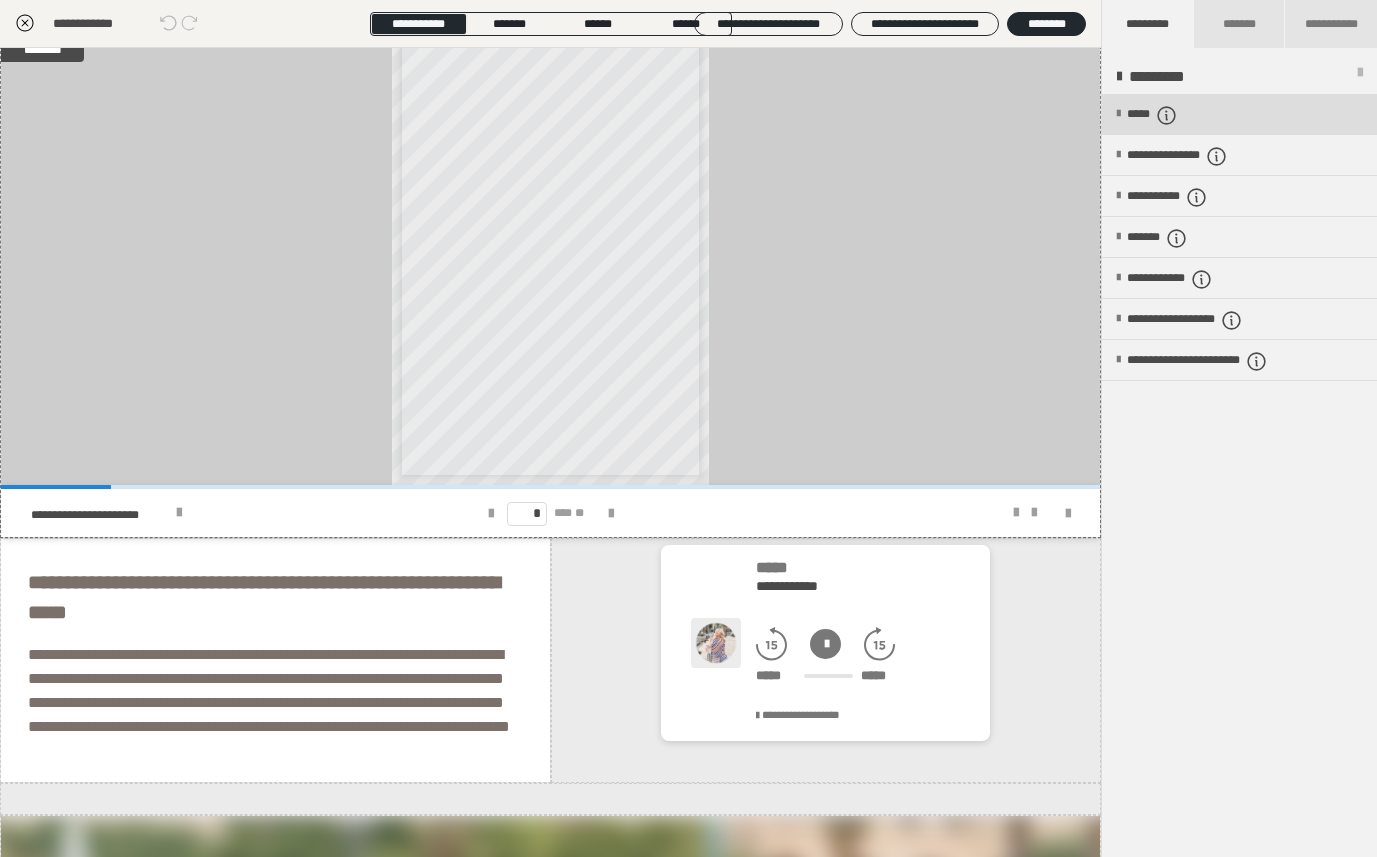 click on "*****" at bounding box center (1239, 114) 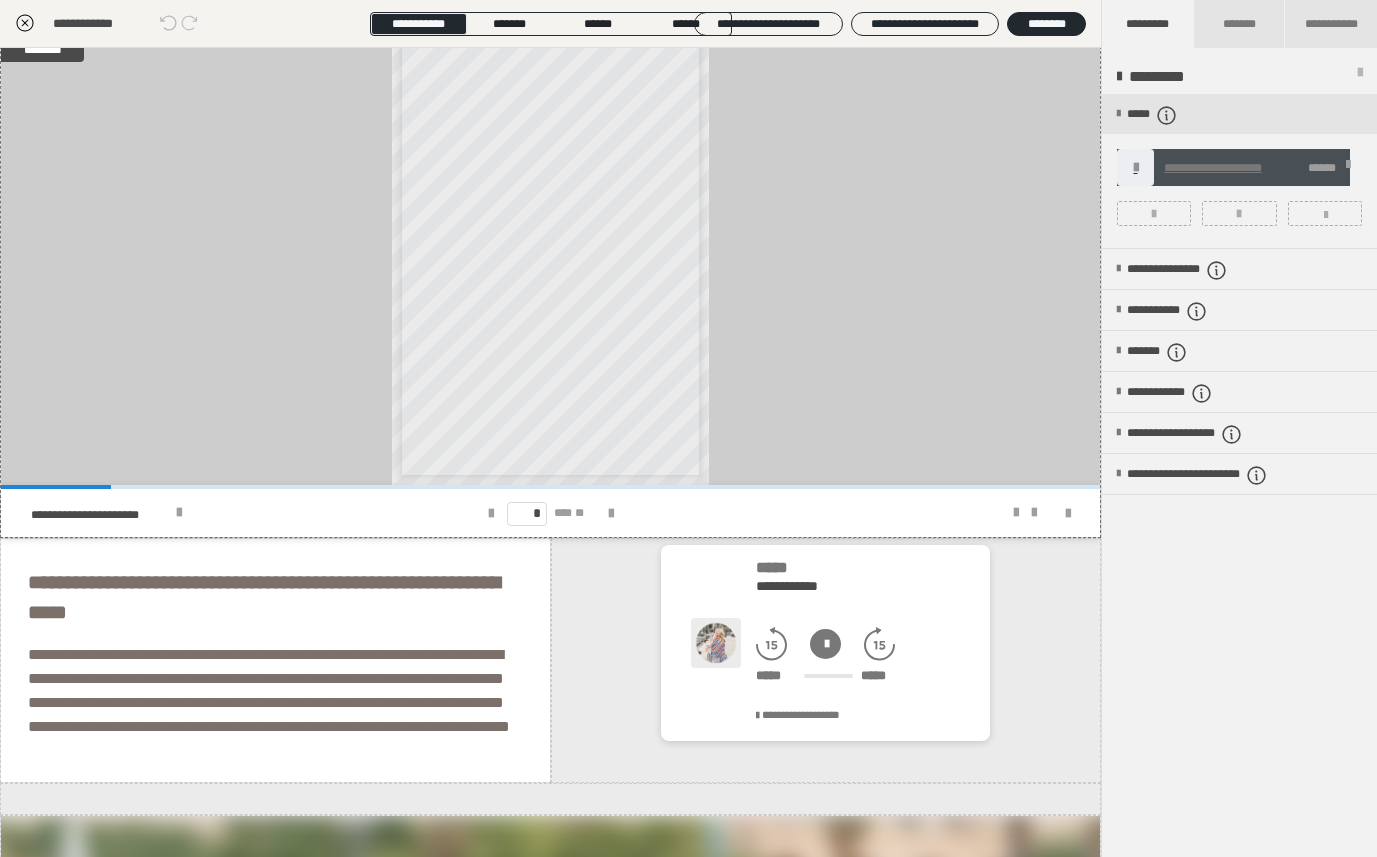 click on "**********" at bounding box center (1213, 168) 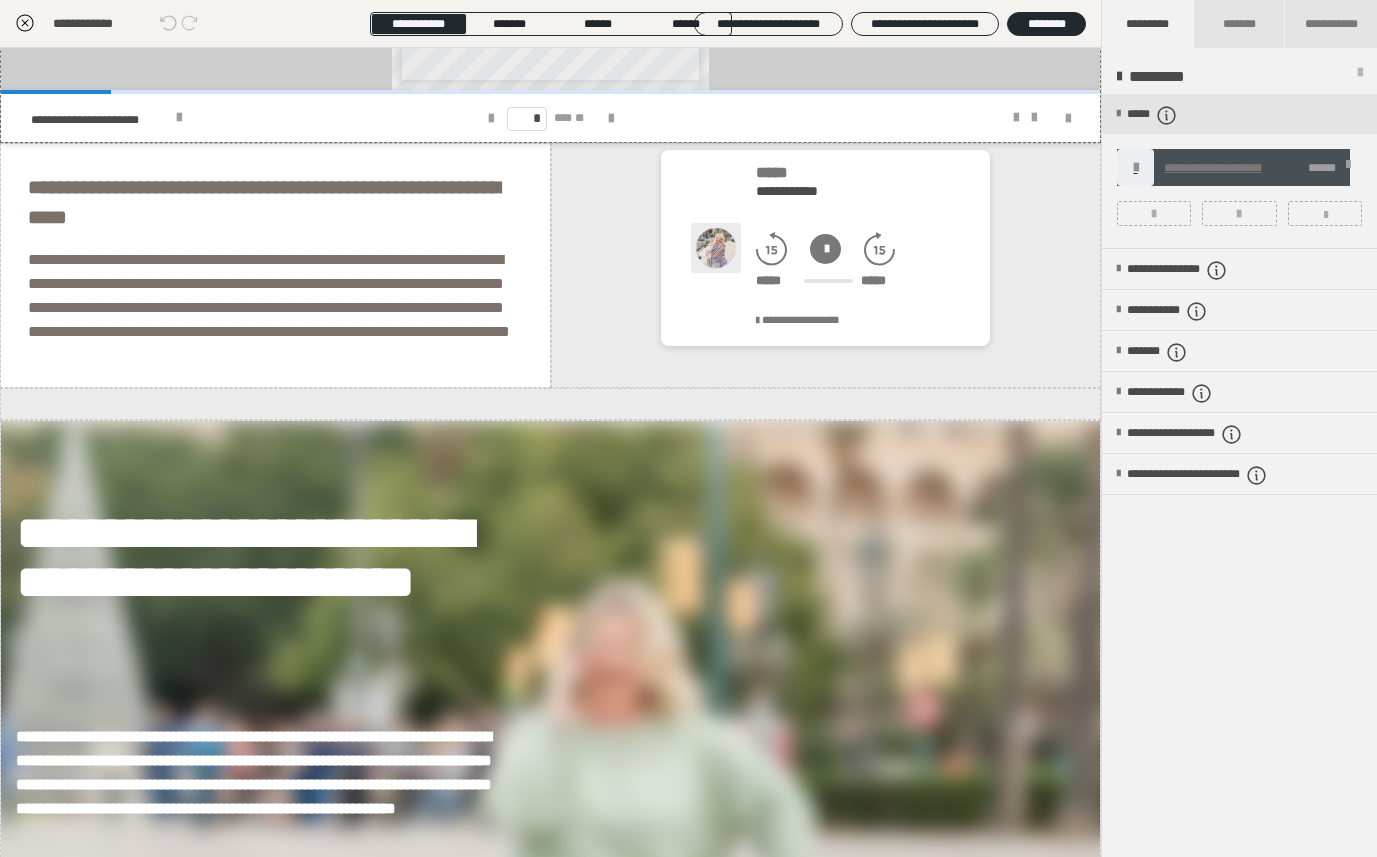 scroll, scrollTop: 1831, scrollLeft: 0, axis: vertical 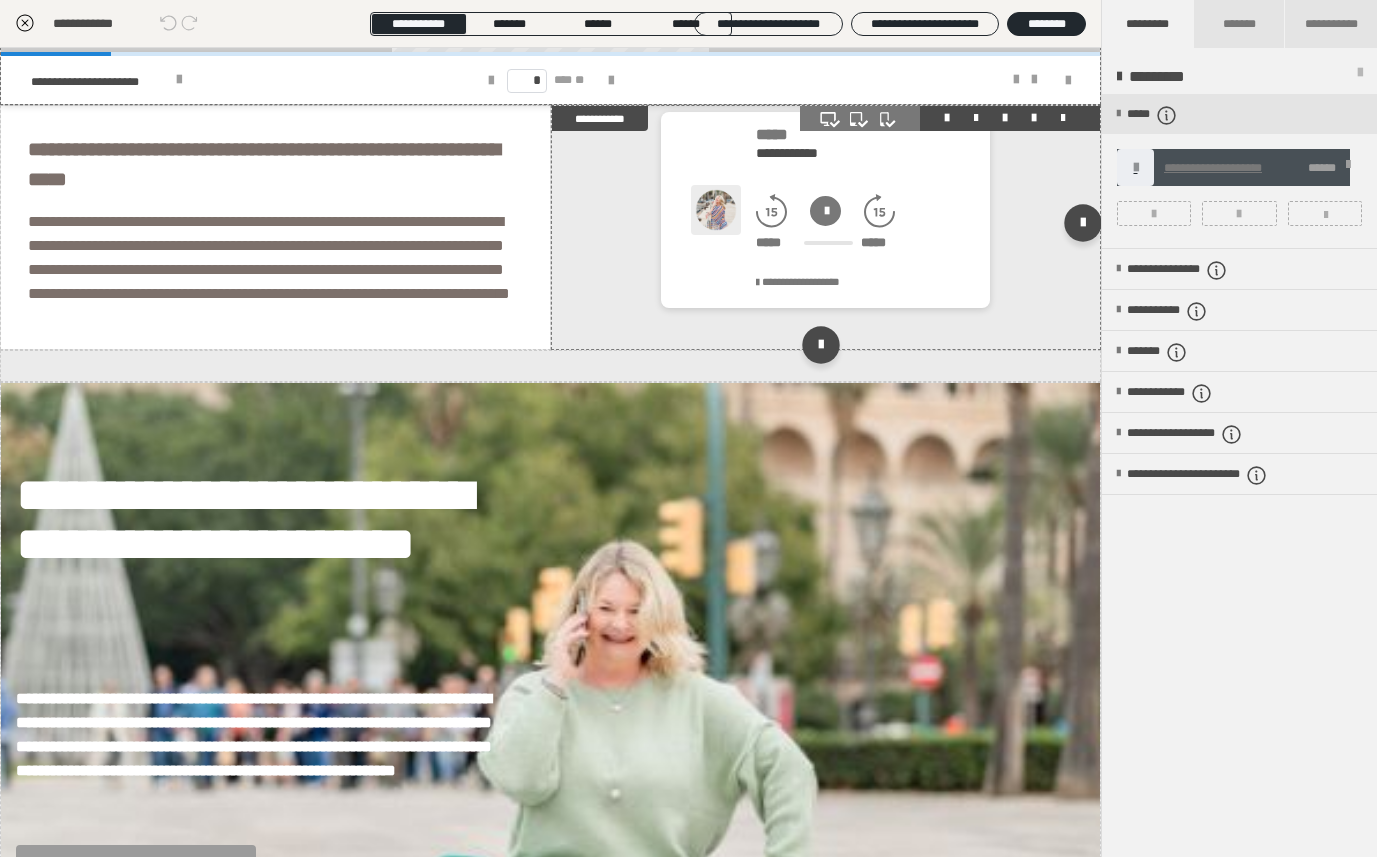 click at bounding box center (825, 211) 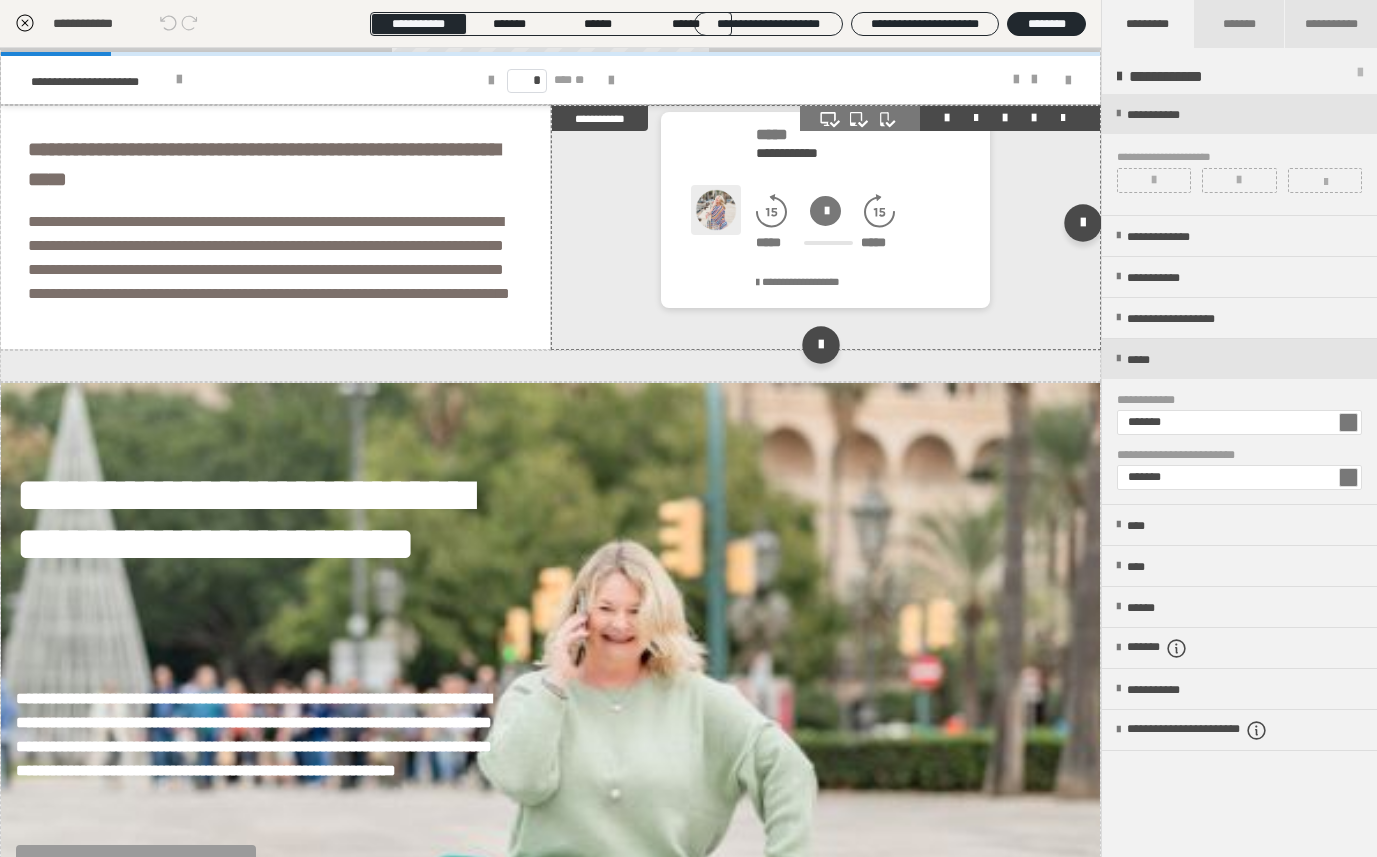 click at bounding box center [825, 211] 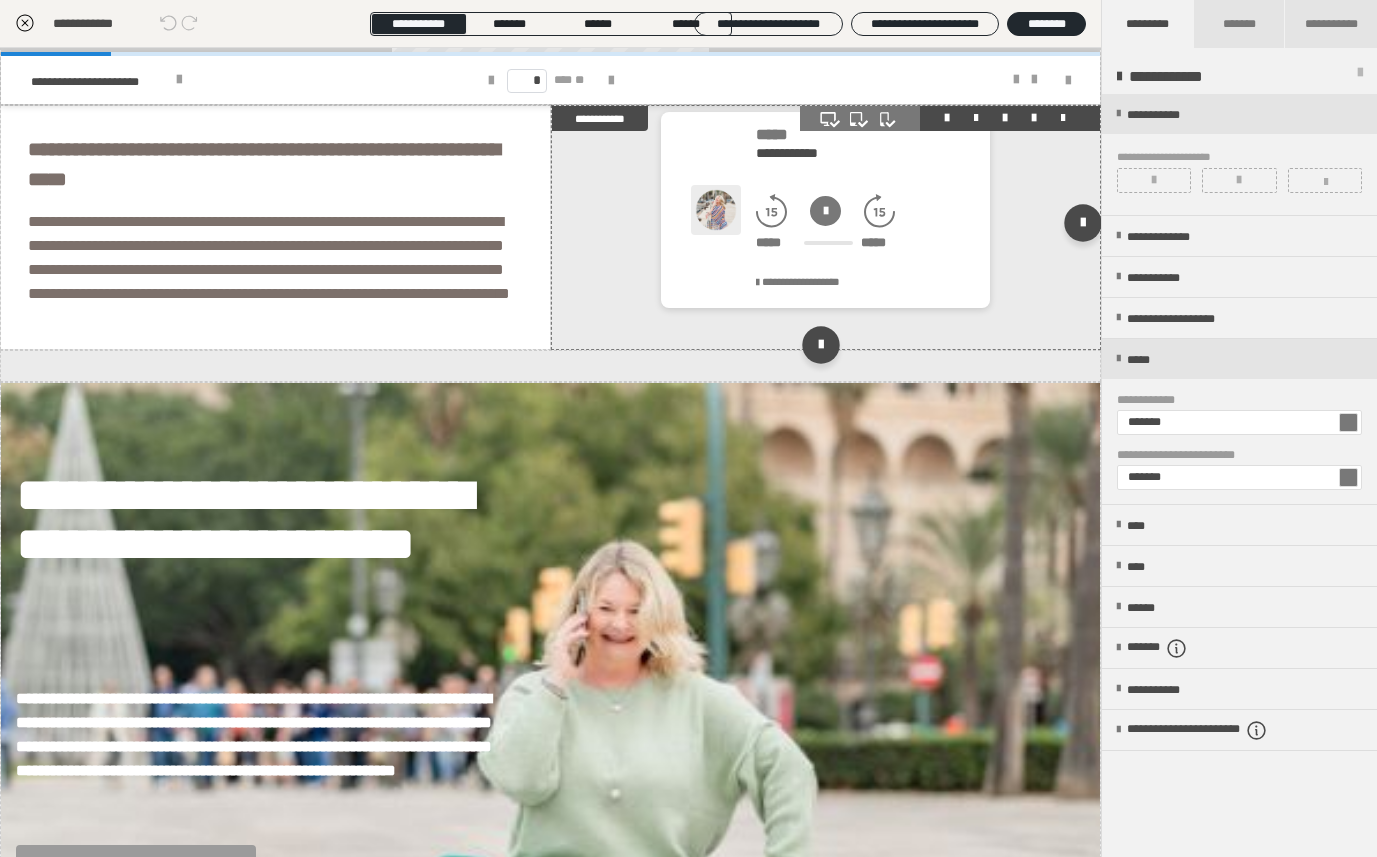 click at bounding box center (825, 211) 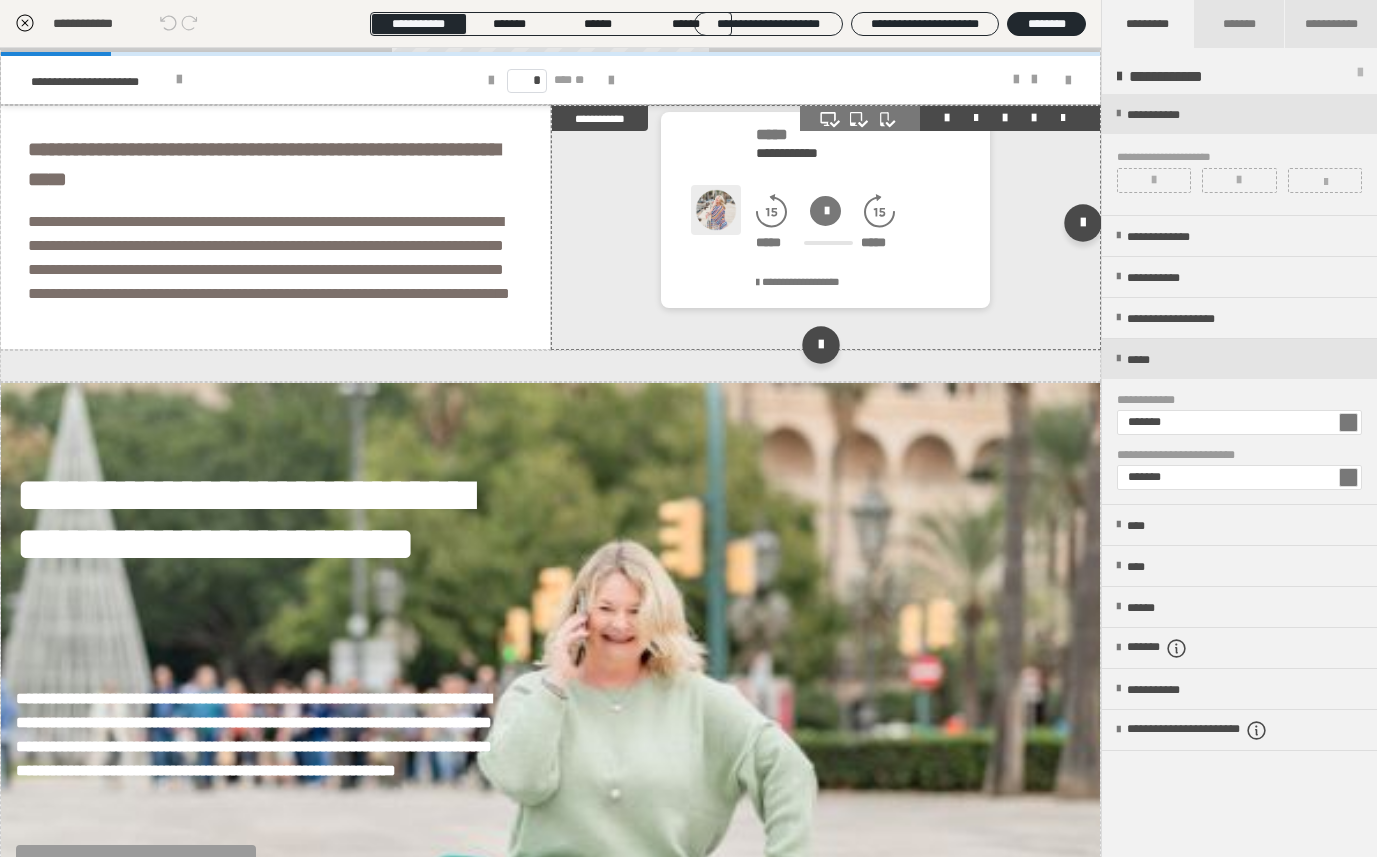 click at bounding box center (825, 211) 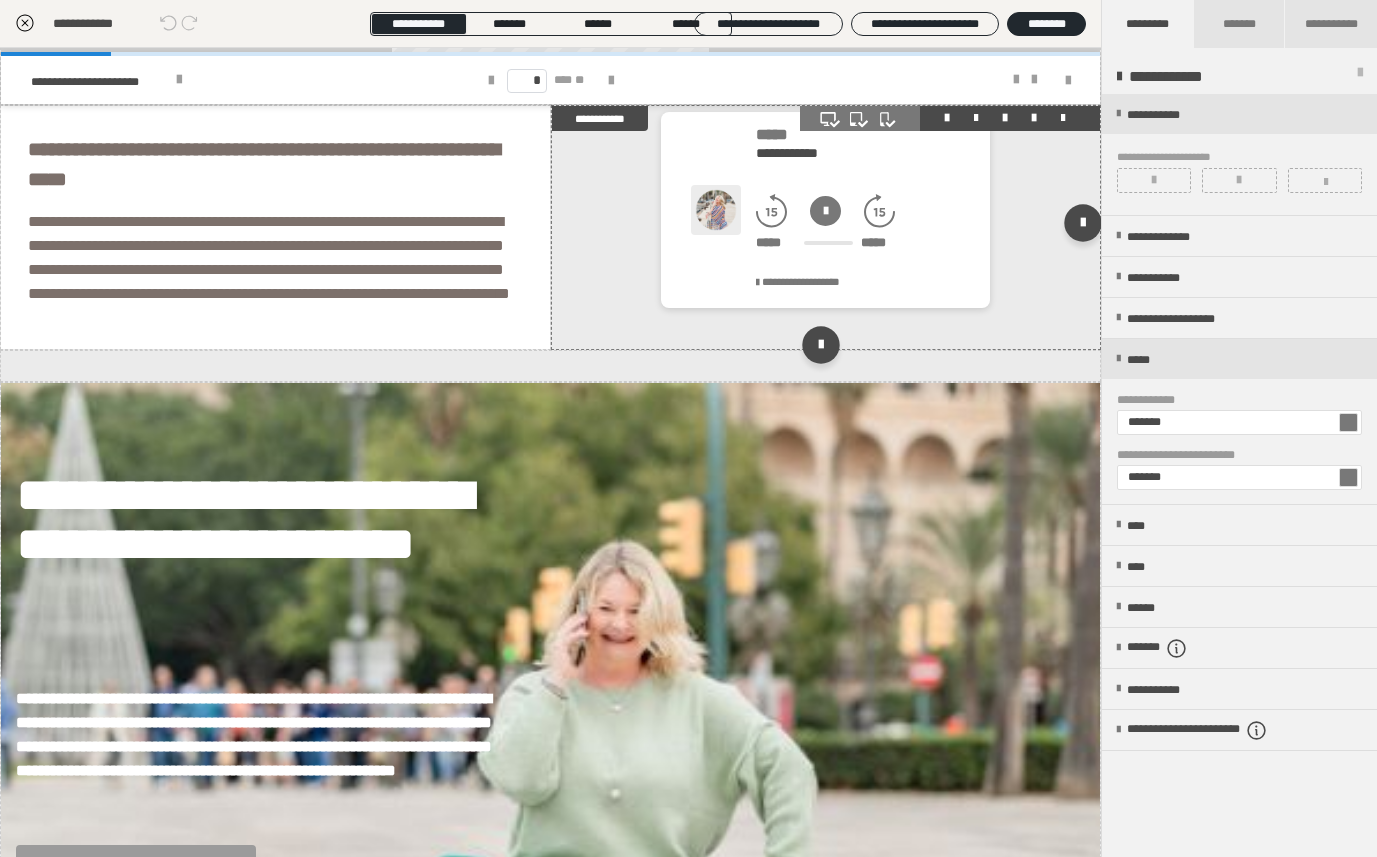 click at bounding box center (825, 211) 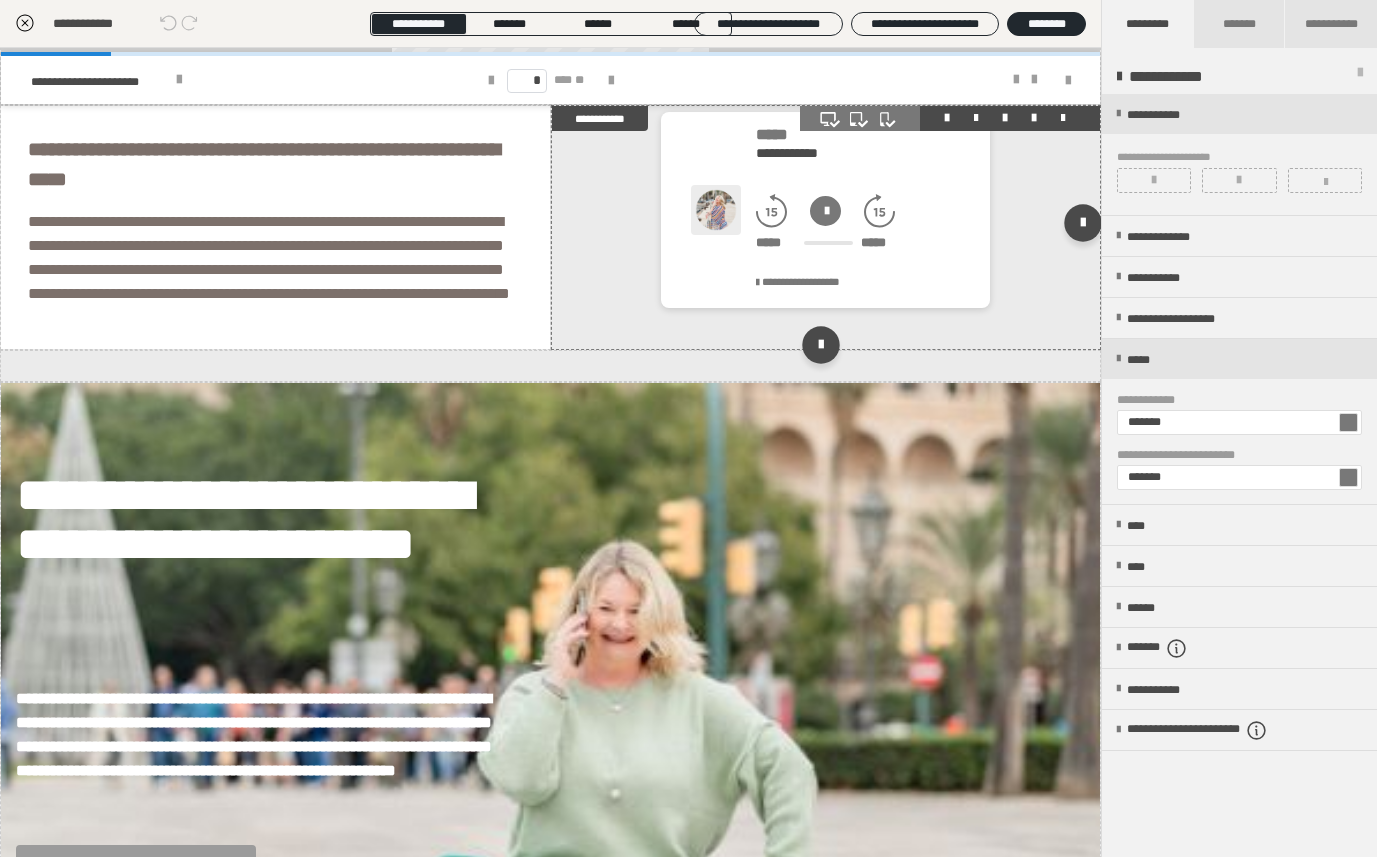 click at bounding box center [825, 211] 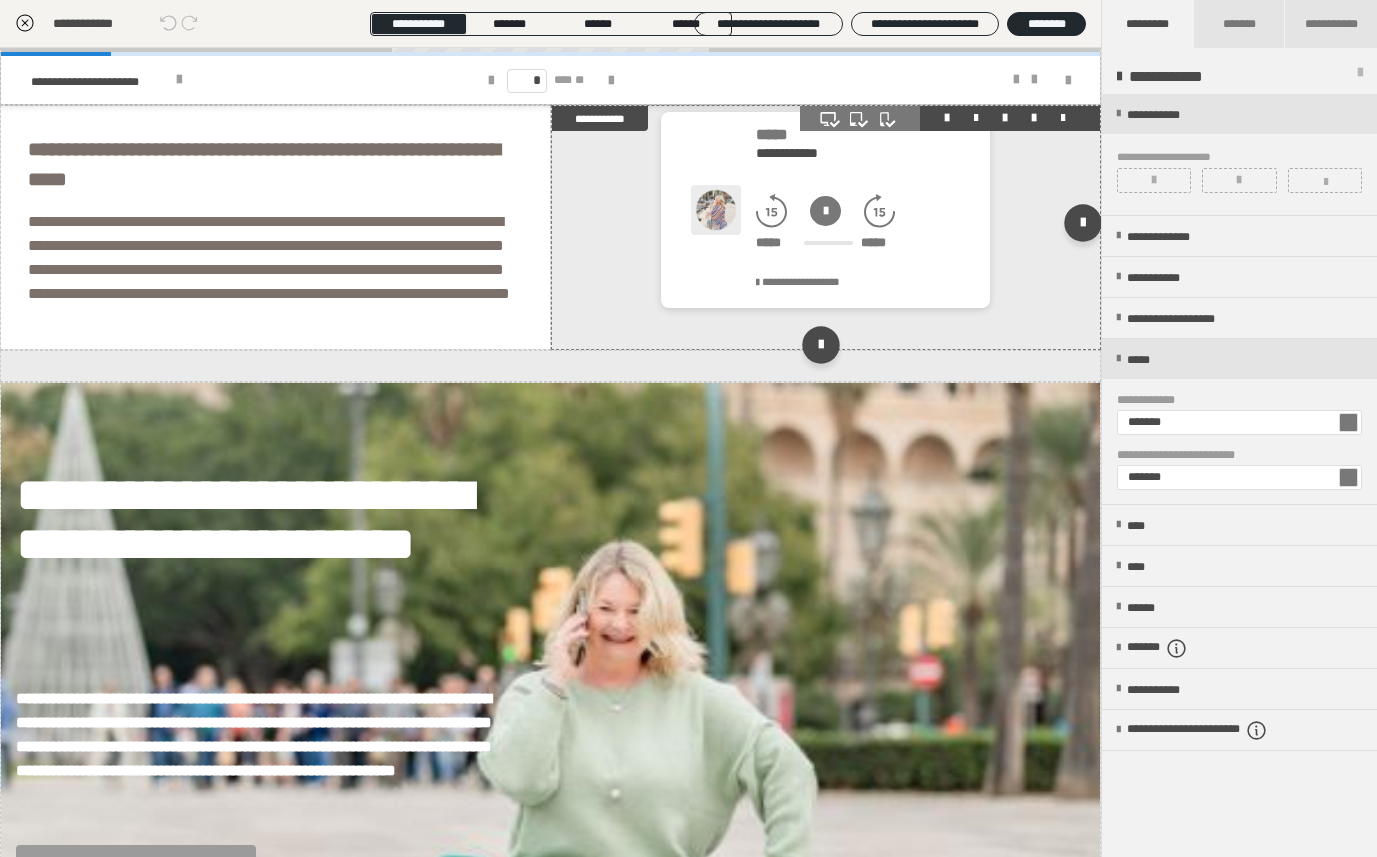 click 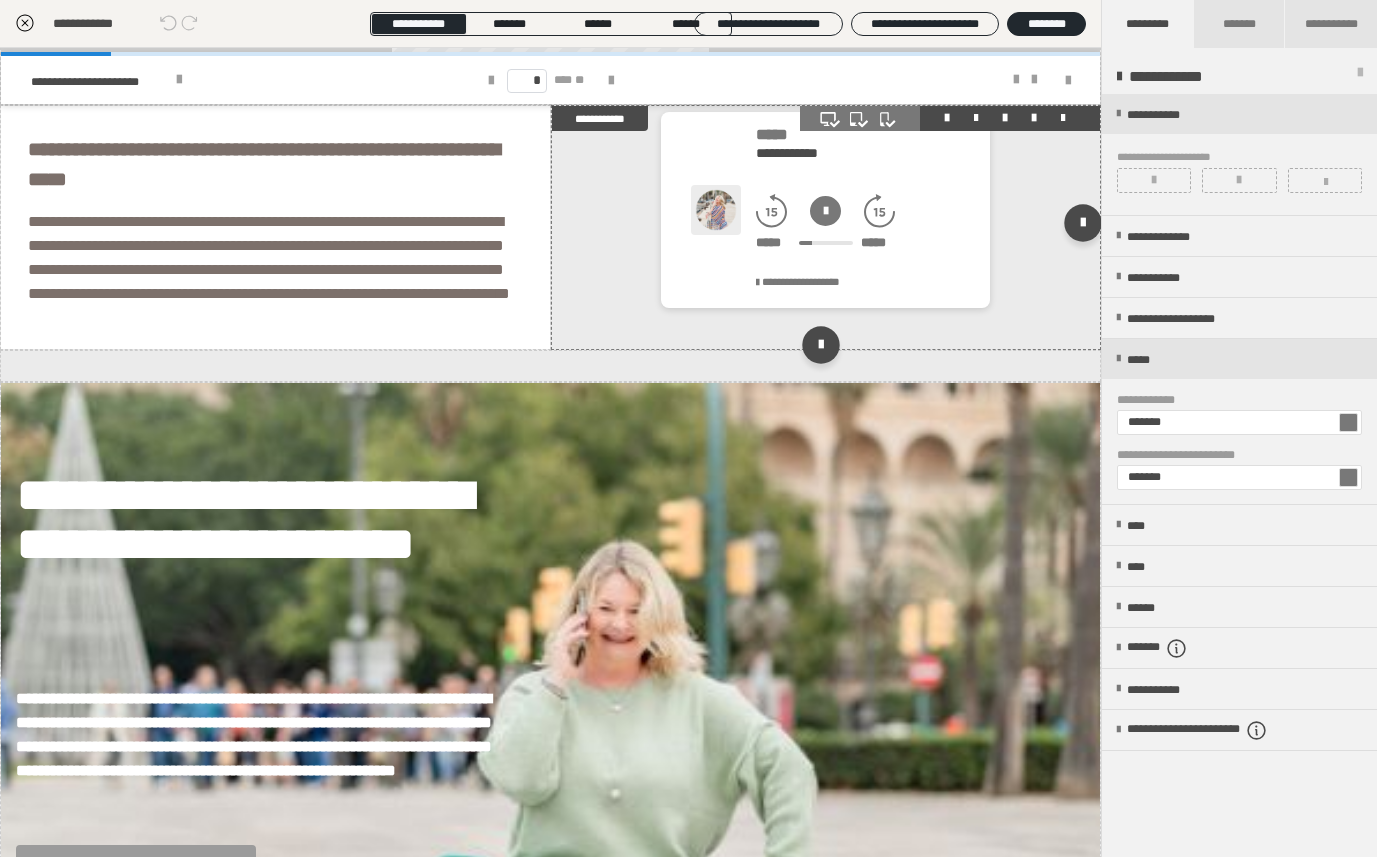 click 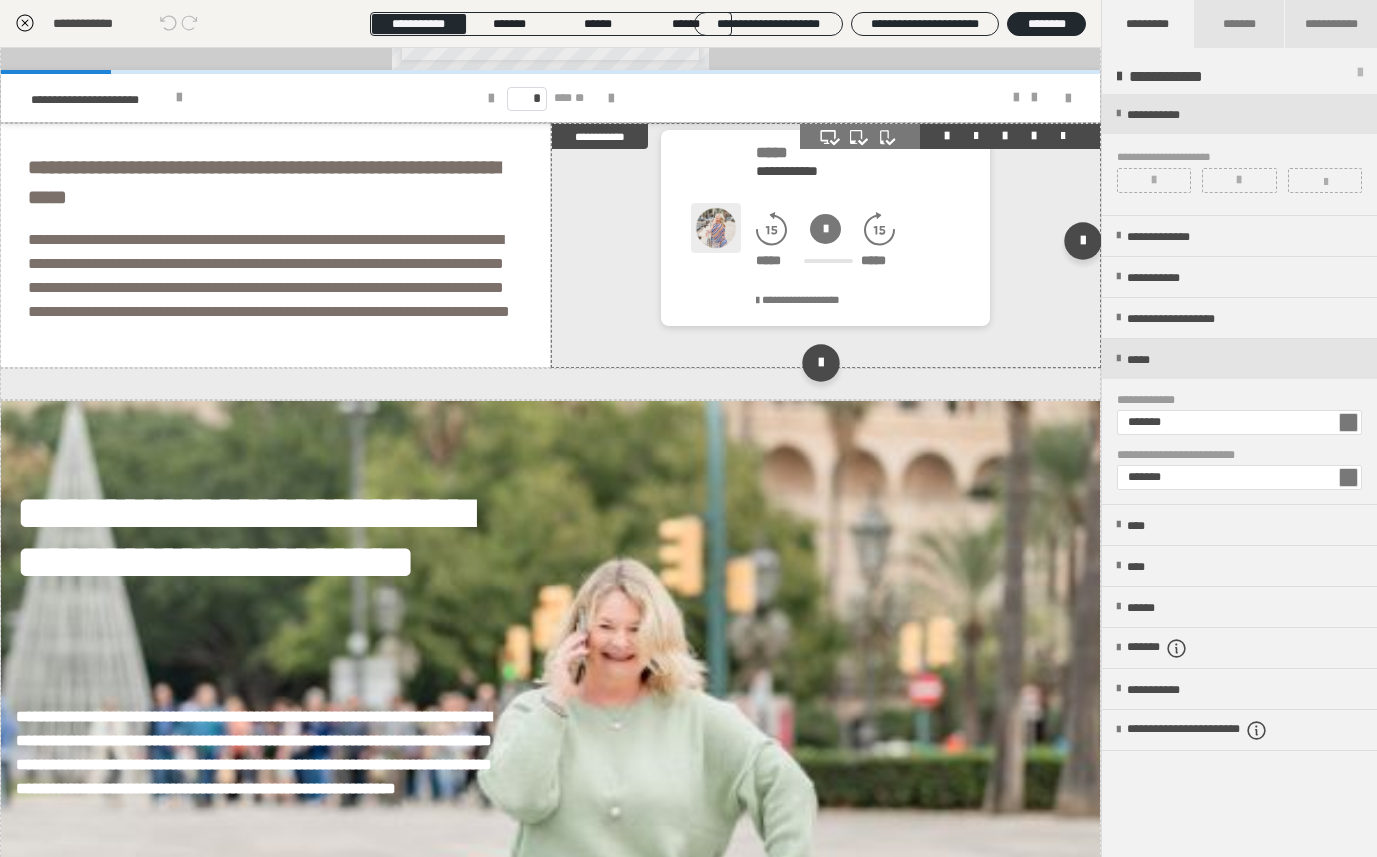 scroll, scrollTop: 1806, scrollLeft: 0, axis: vertical 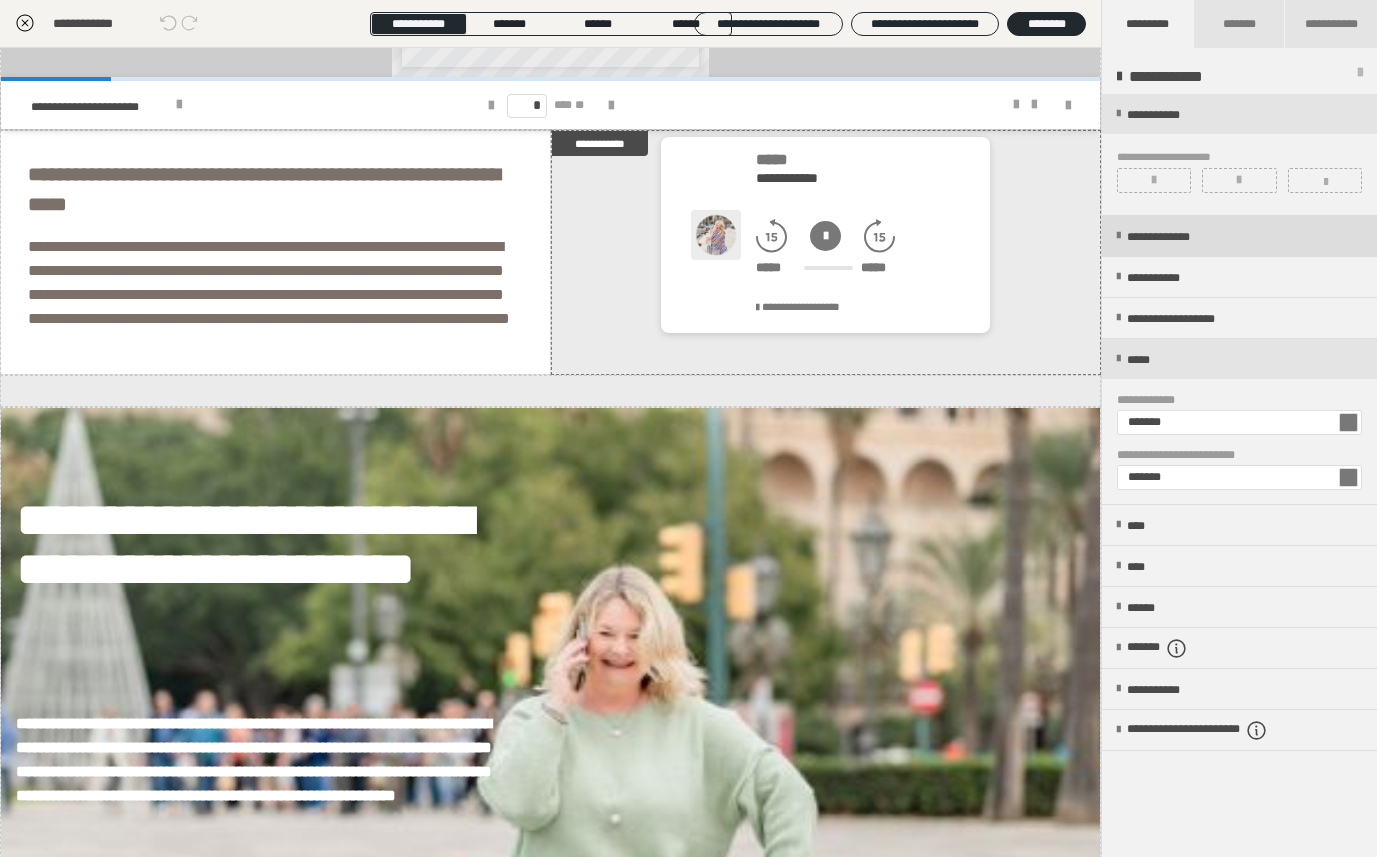 click on "**********" at bounding box center (1239, 236) 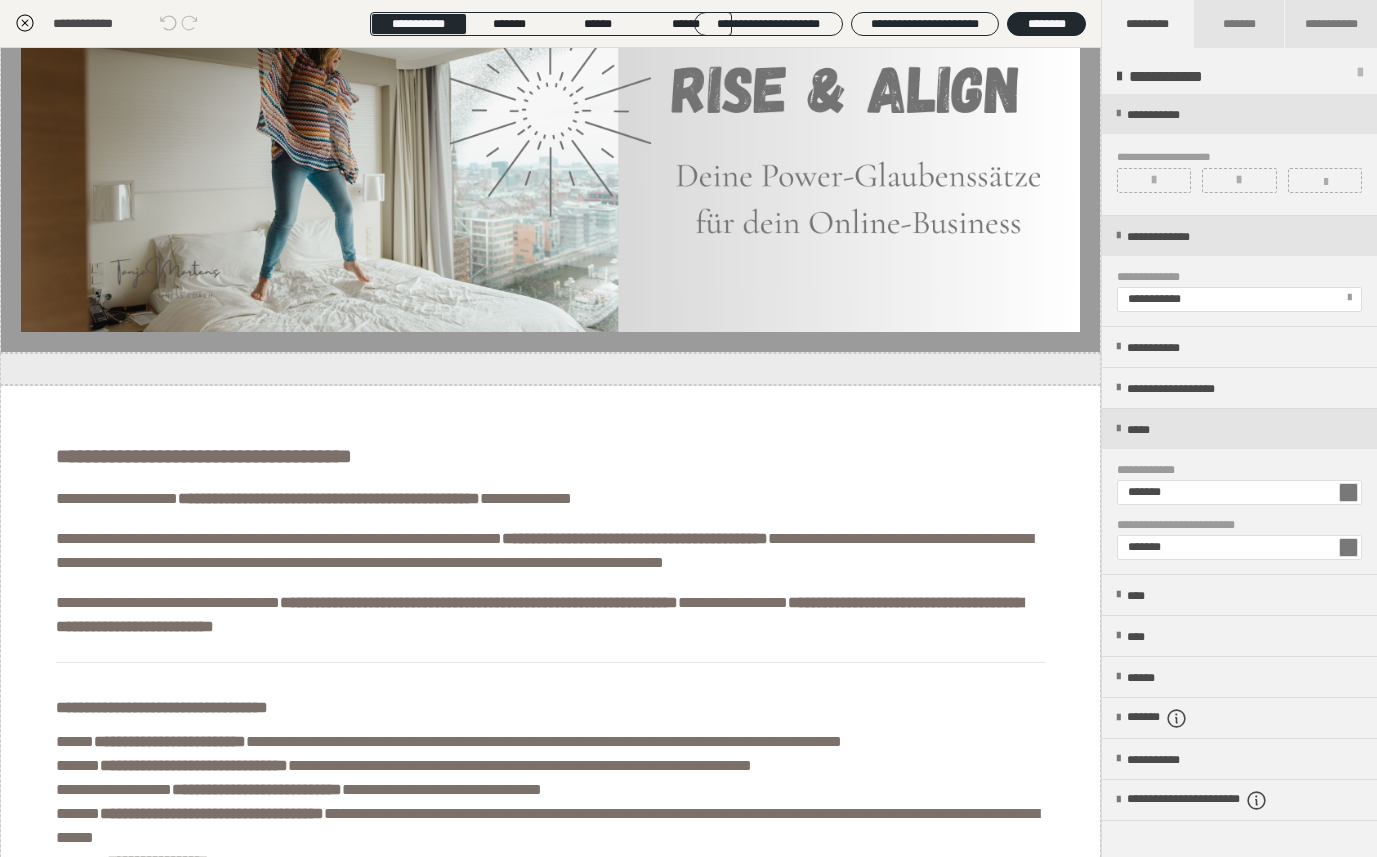 scroll, scrollTop: 0, scrollLeft: 0, axis: both 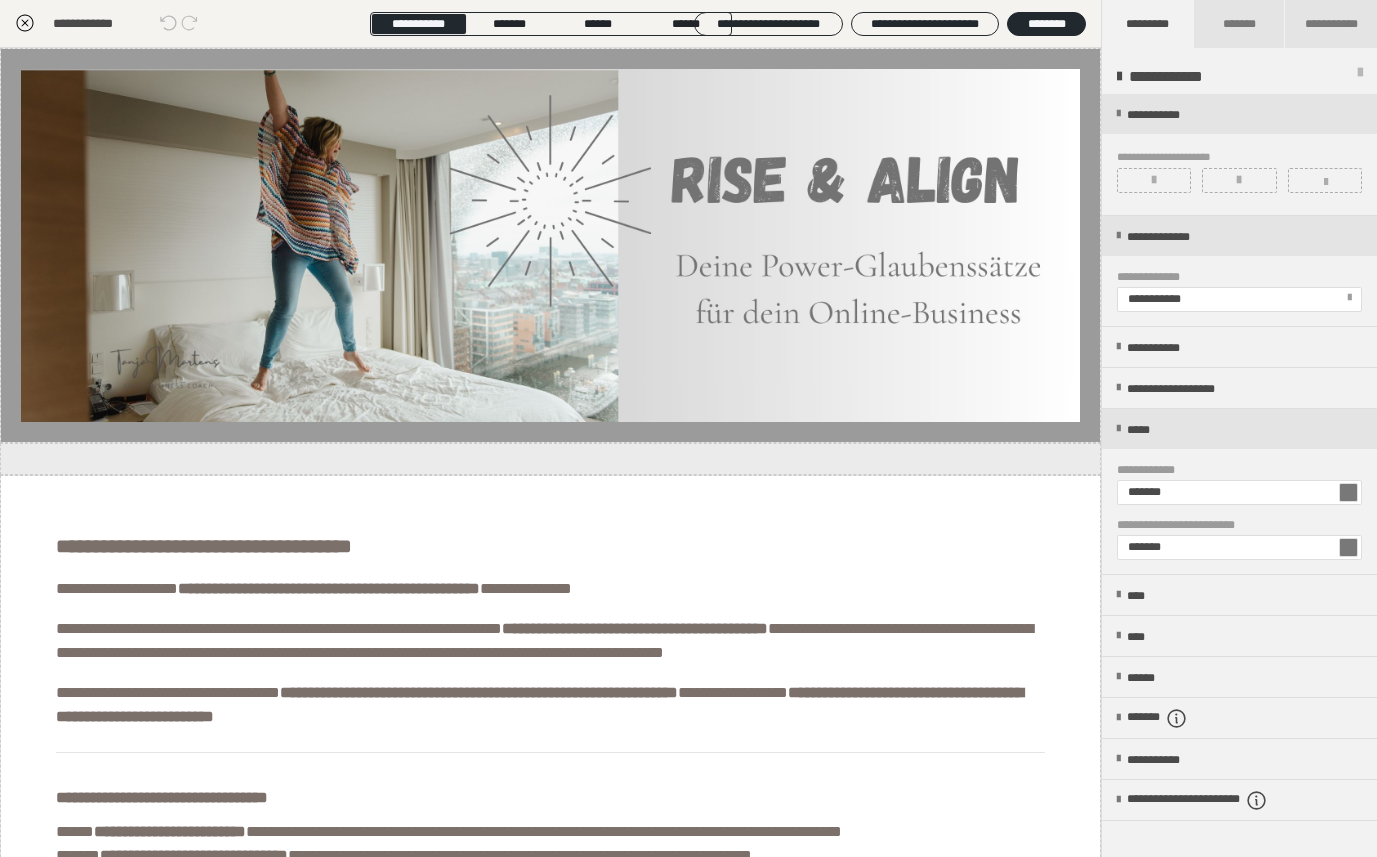 click 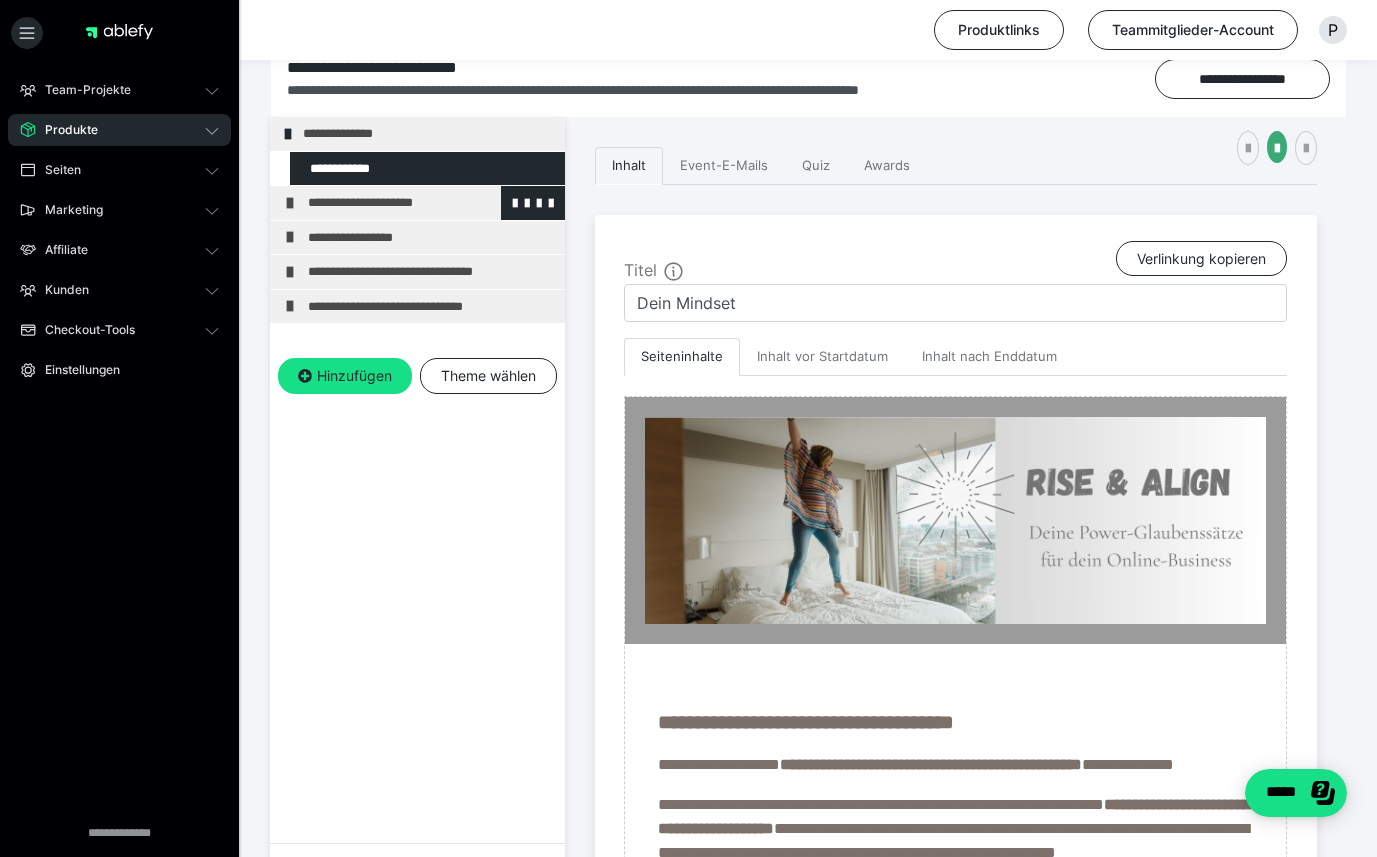 click on "**********" at bounding box center (417, 203) 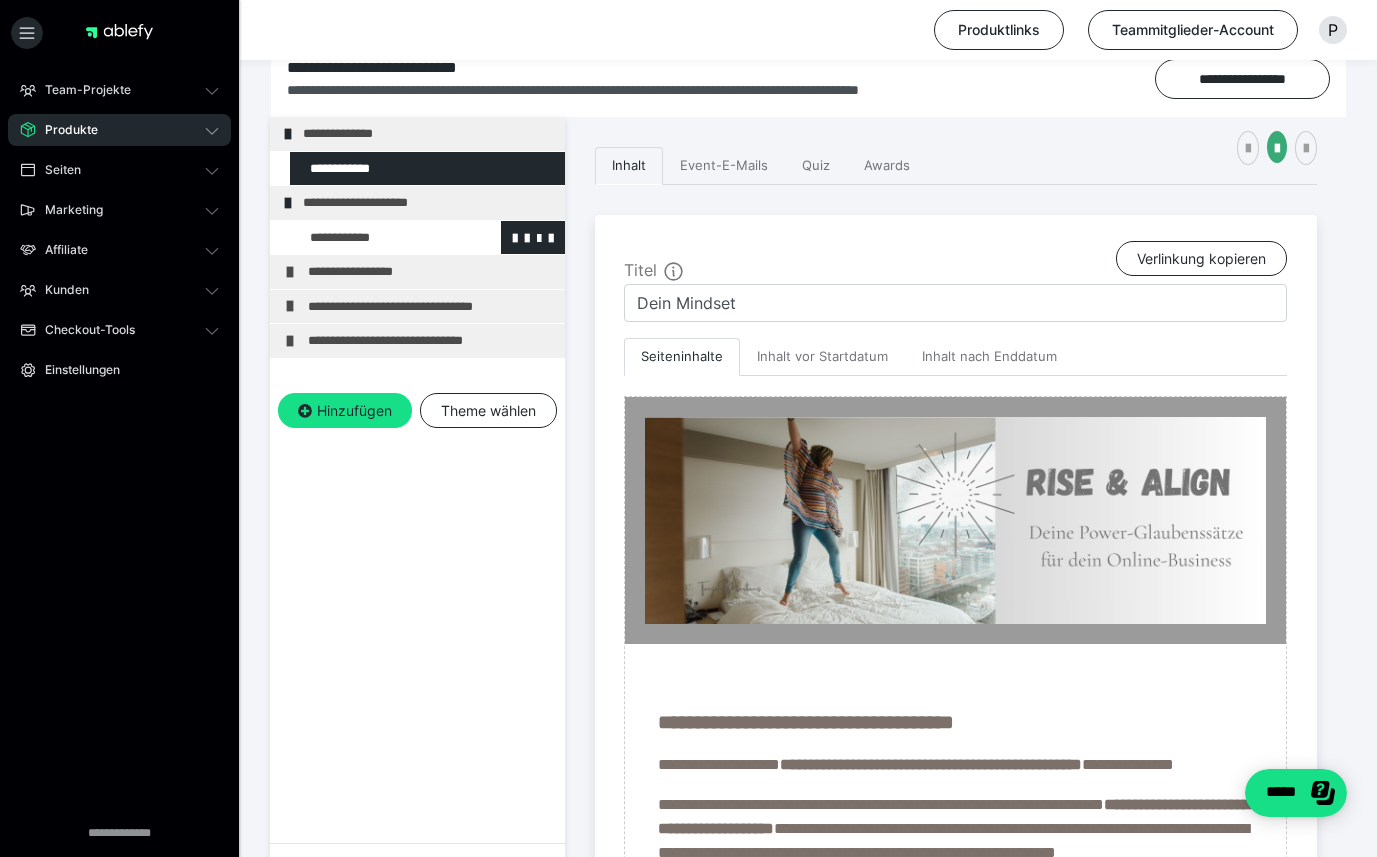 click at bounding box center [375, 238] 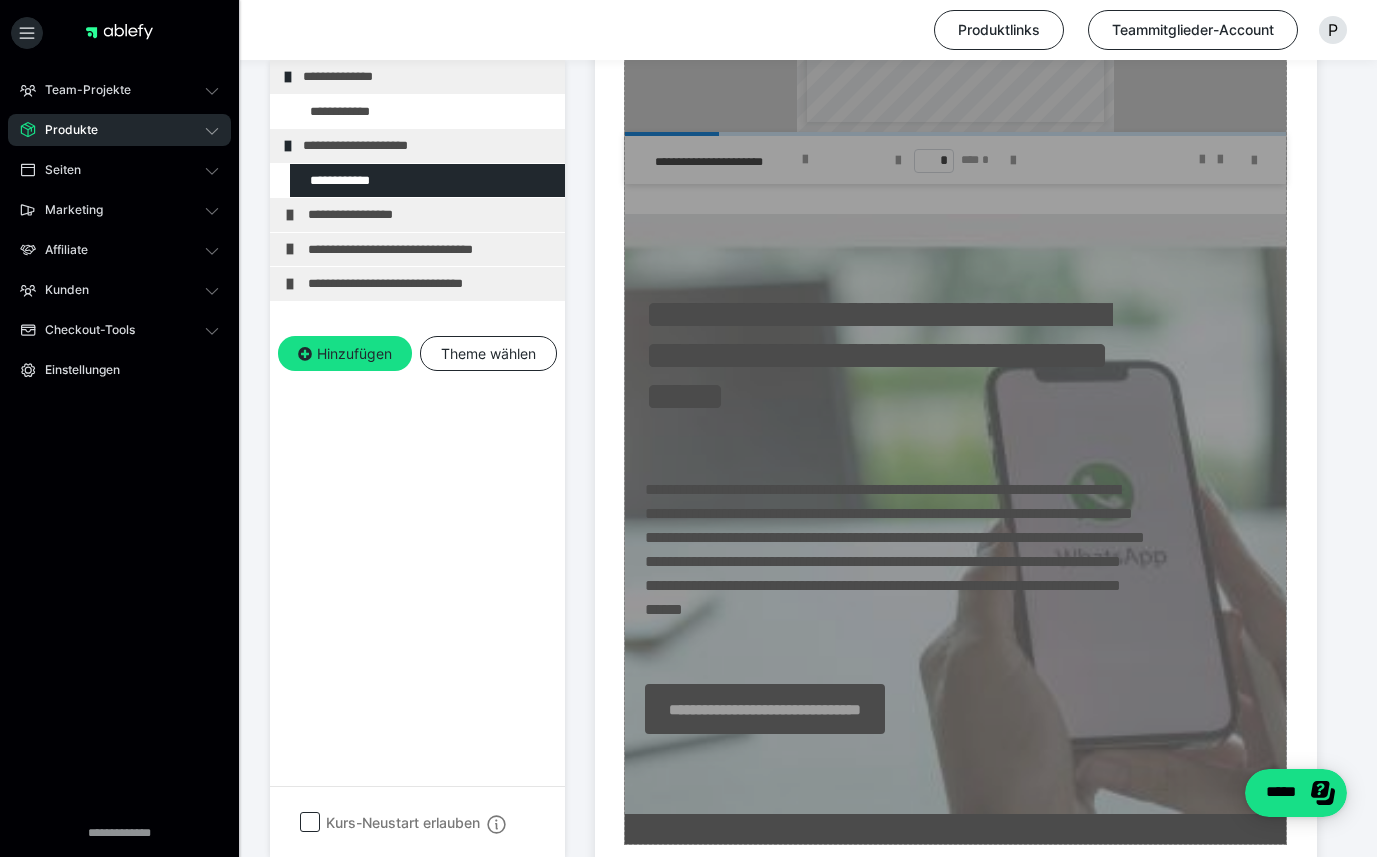 scroll, scrollTop: 2716, scrollLeft: 0, axis: vertical 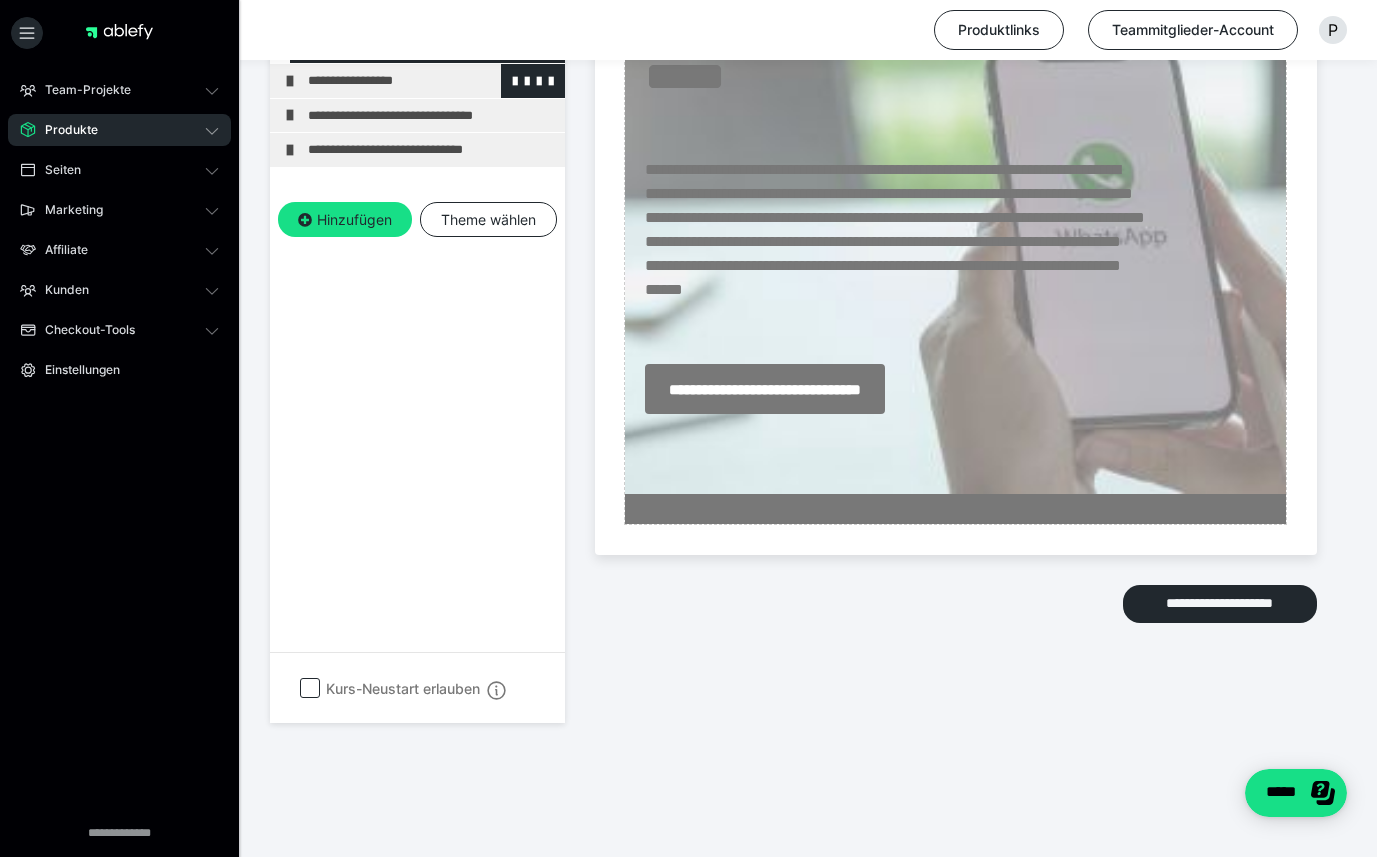 click on "**********" at bounding box center [431, 81] 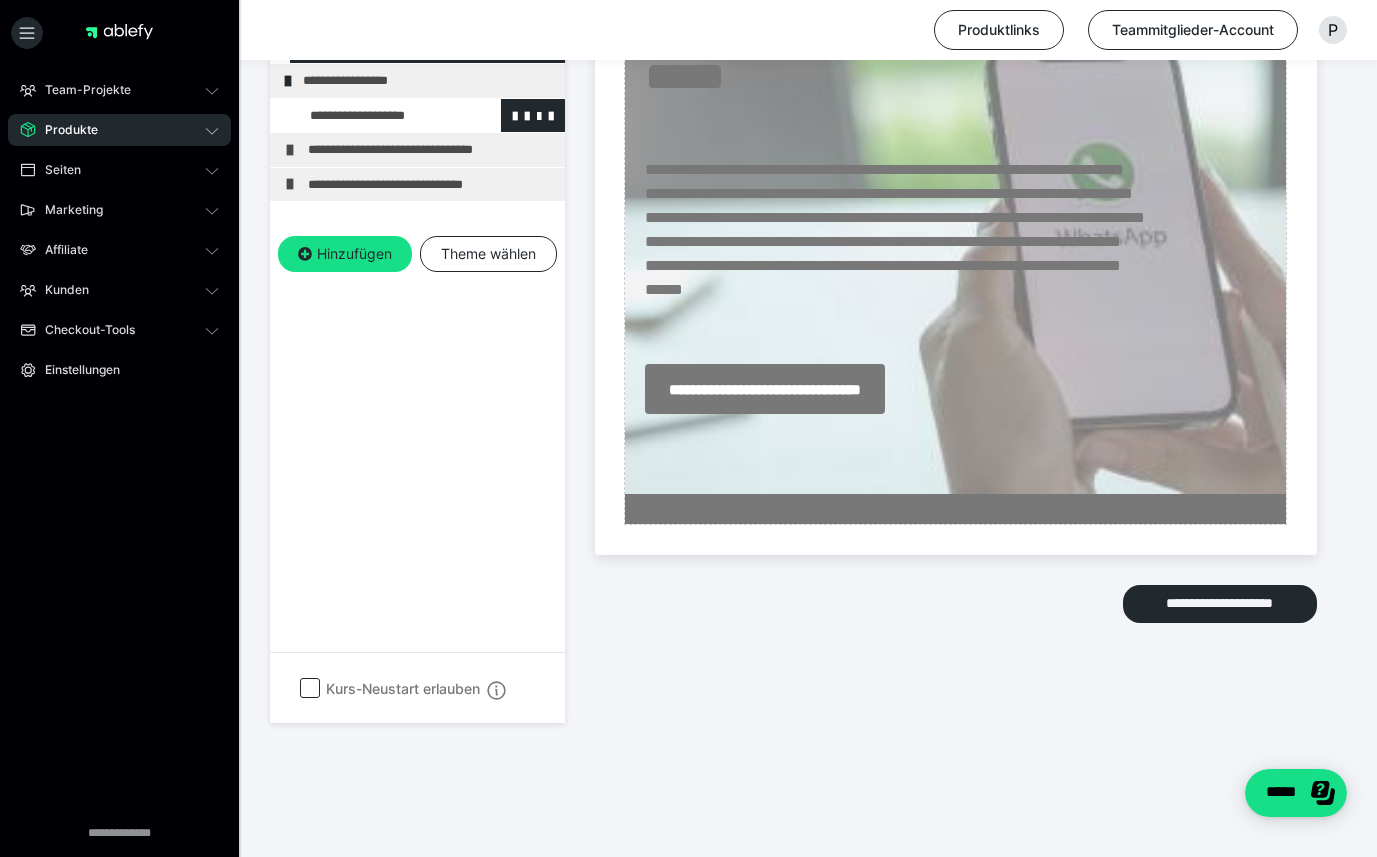 click at bounding box center (375, 115) 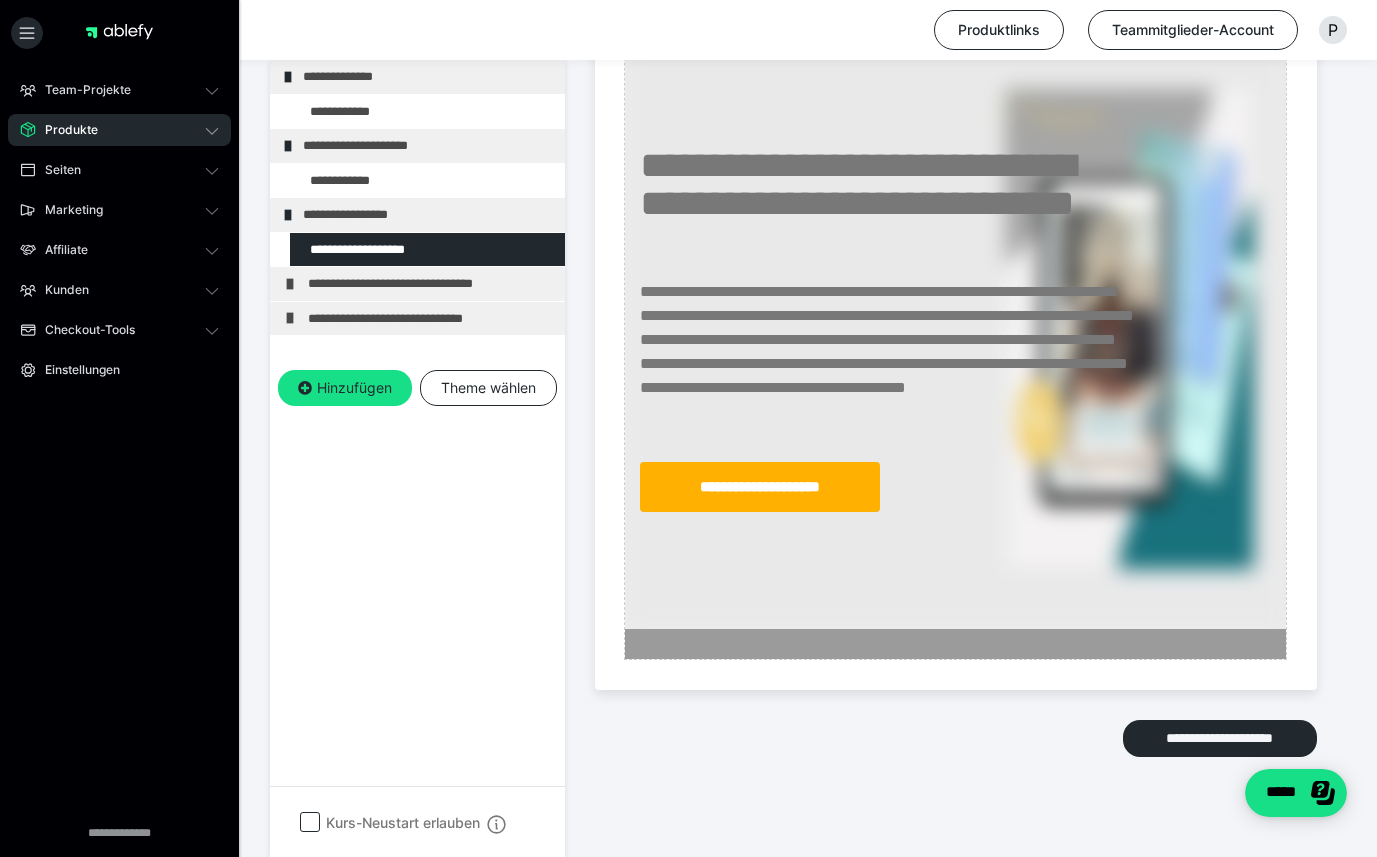 scroll, scrollTop: 2157, scrollLeft: 0, axis: vertical 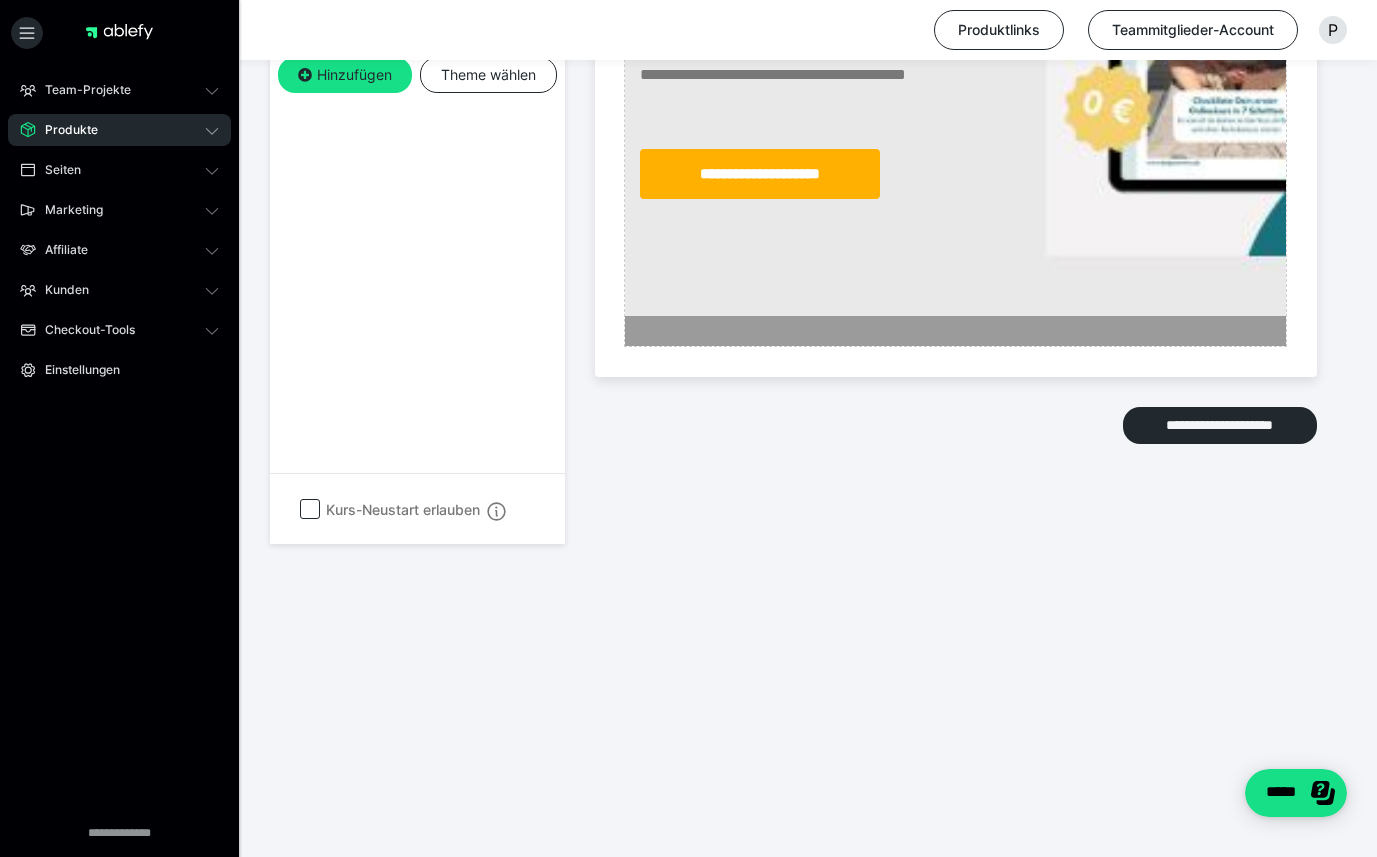 click on "**********" at bounding box center [431, -29] 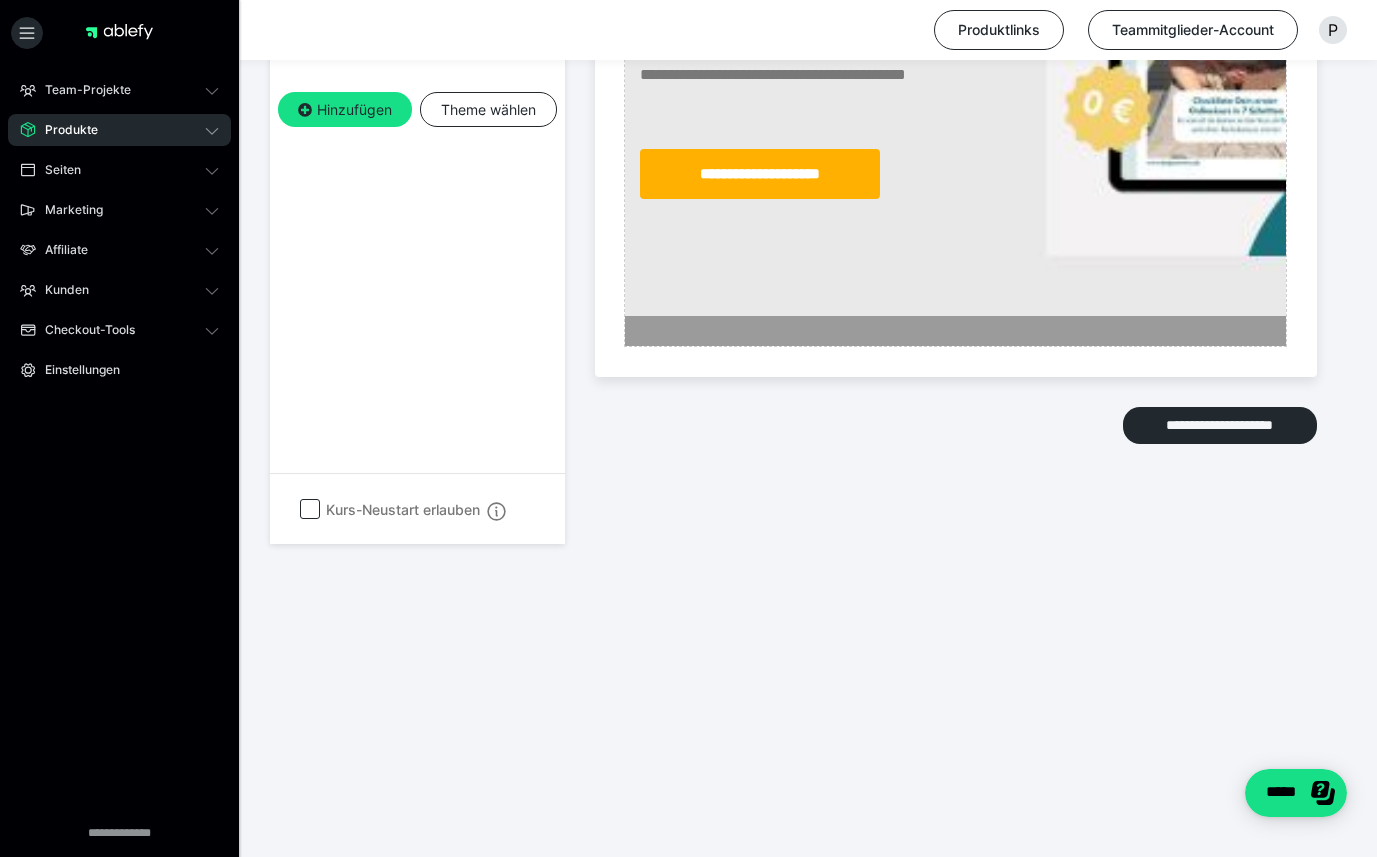 click at bounding box center [375, 6] 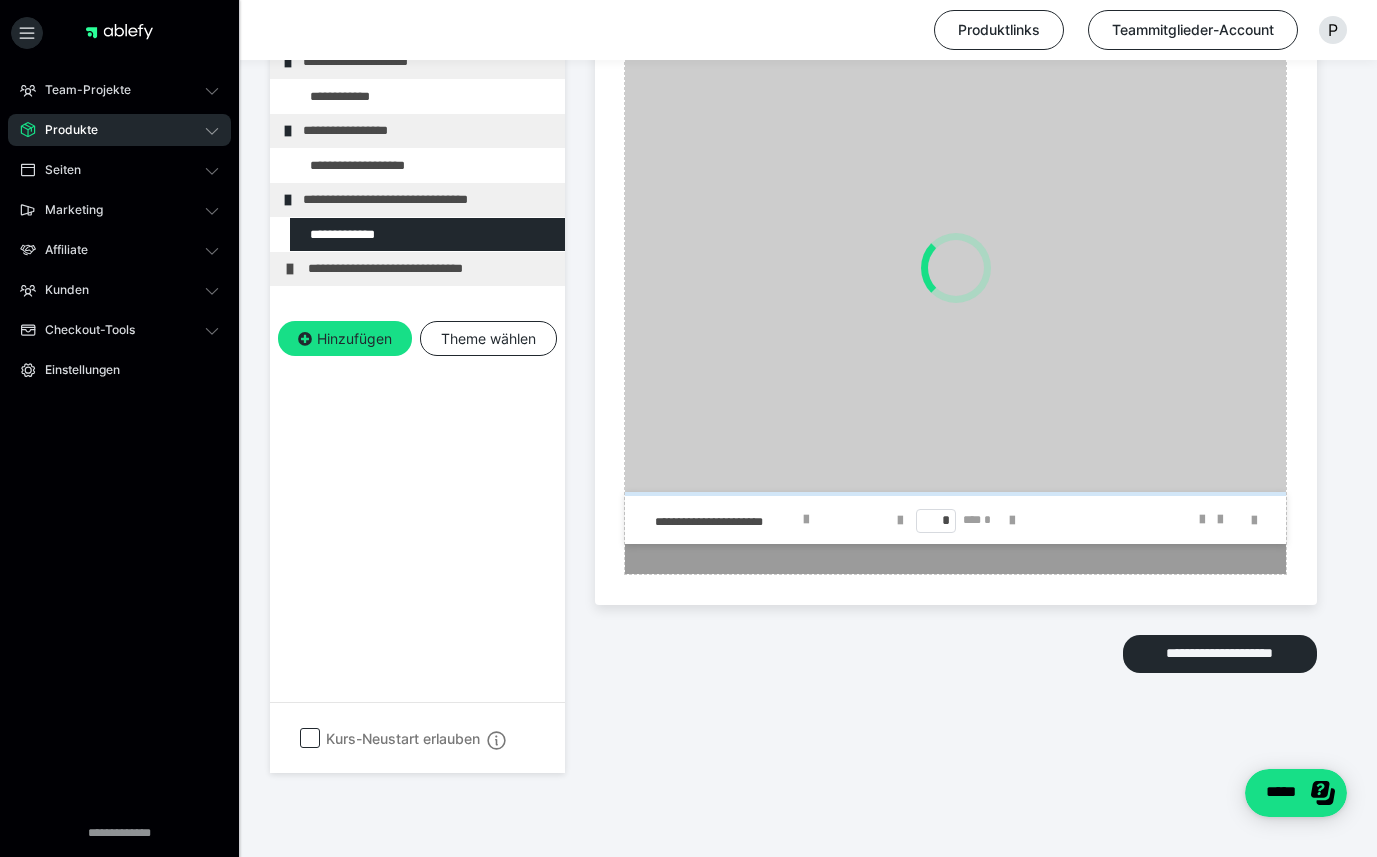 scroll, scrollTop: 1658, scrollLeft: 0, axis: vertical 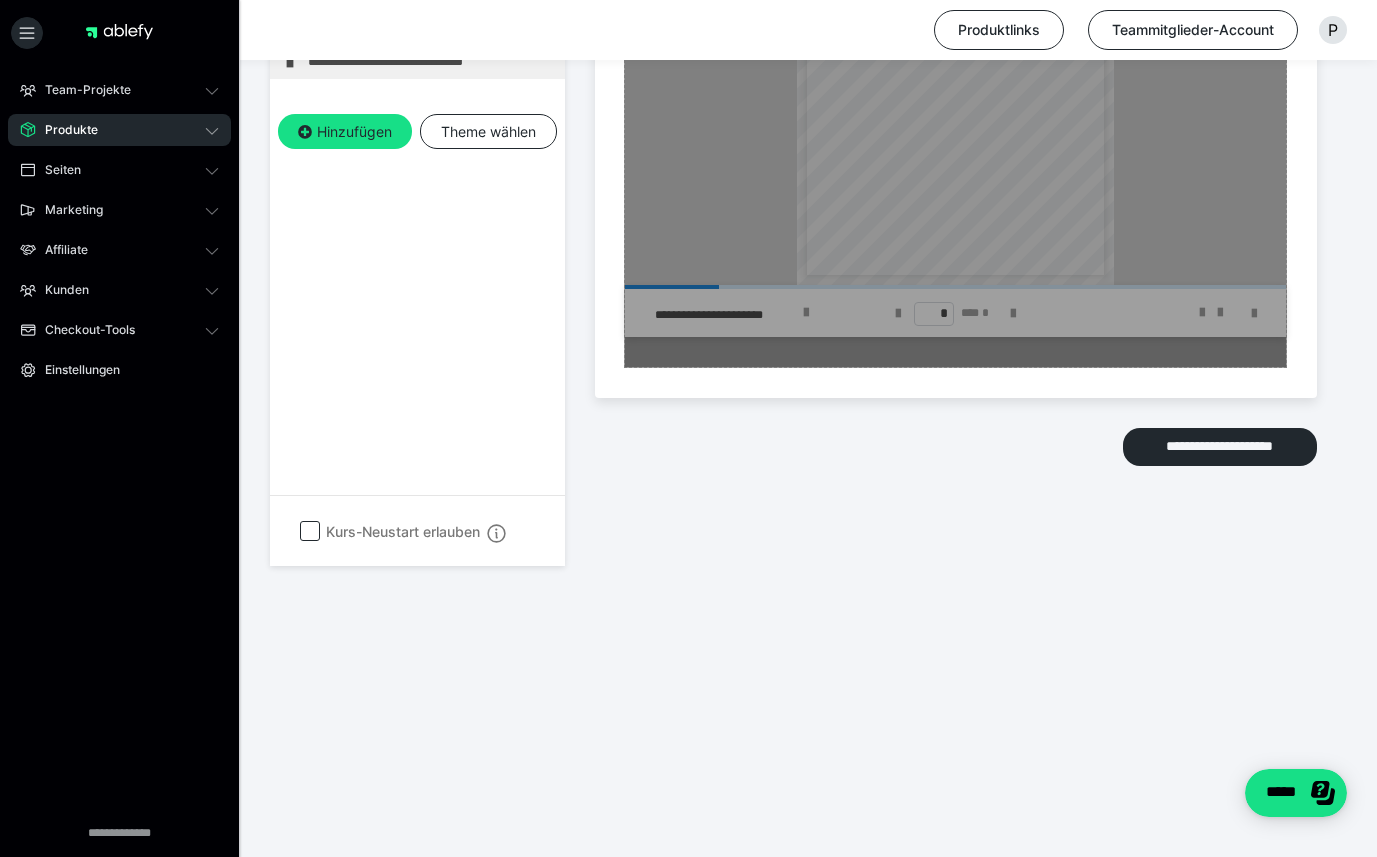 click on "Zum Pagebuilder" at bounding box center [955, -301] 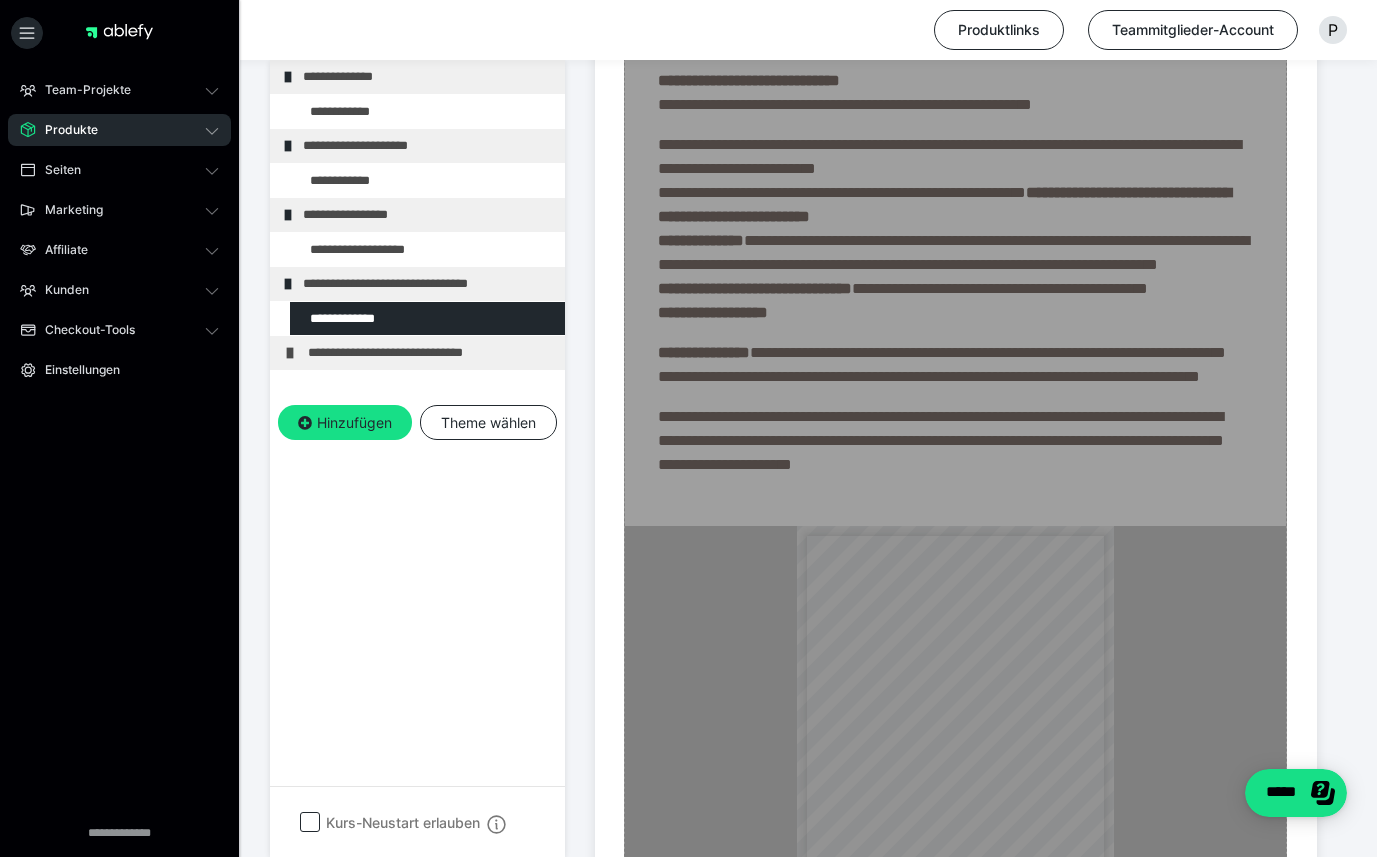 scroll, scrollTop: 1169, scrollLeft: 0, axis: vertical 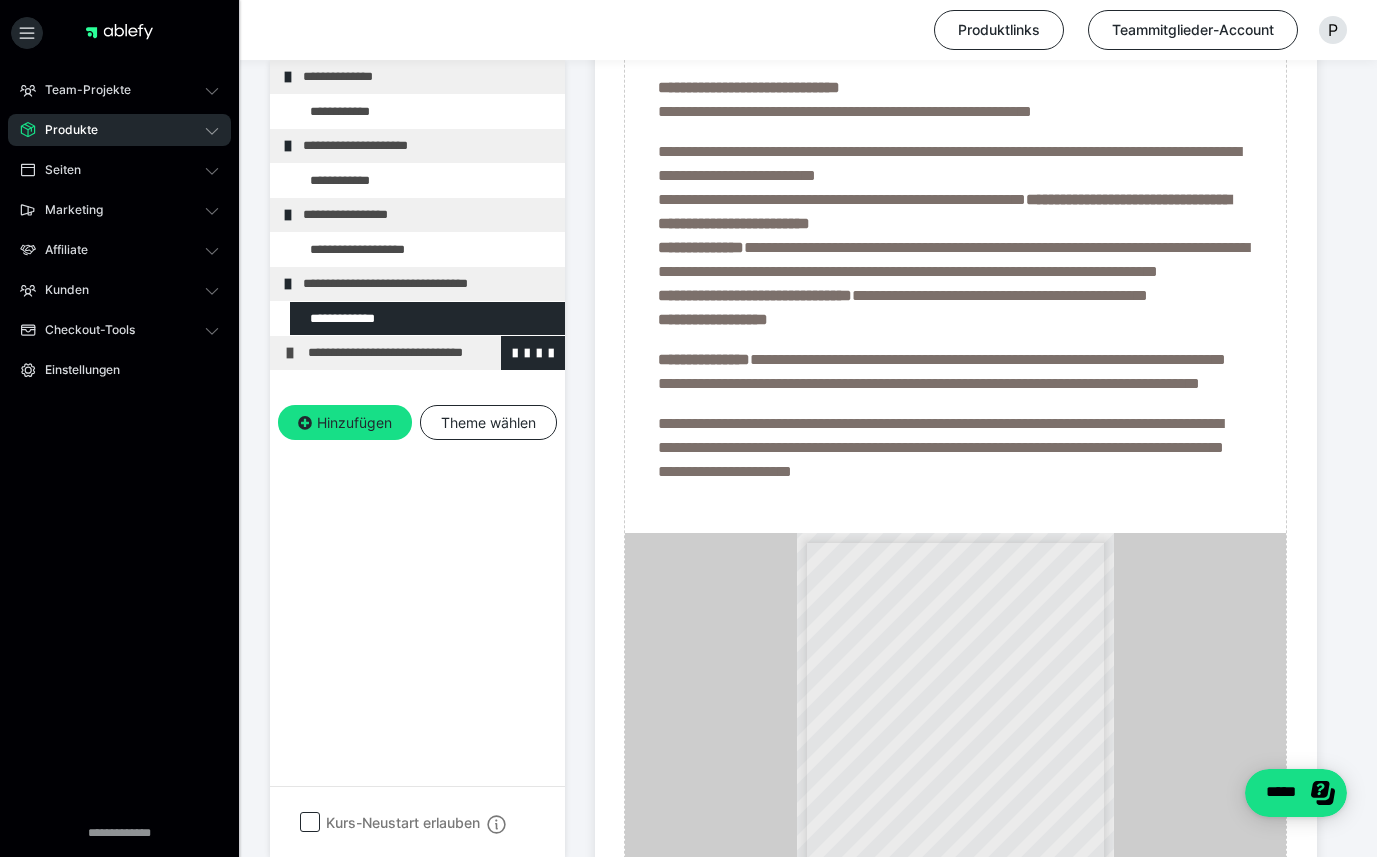 click on "**********" at bounding box center [431, 353] 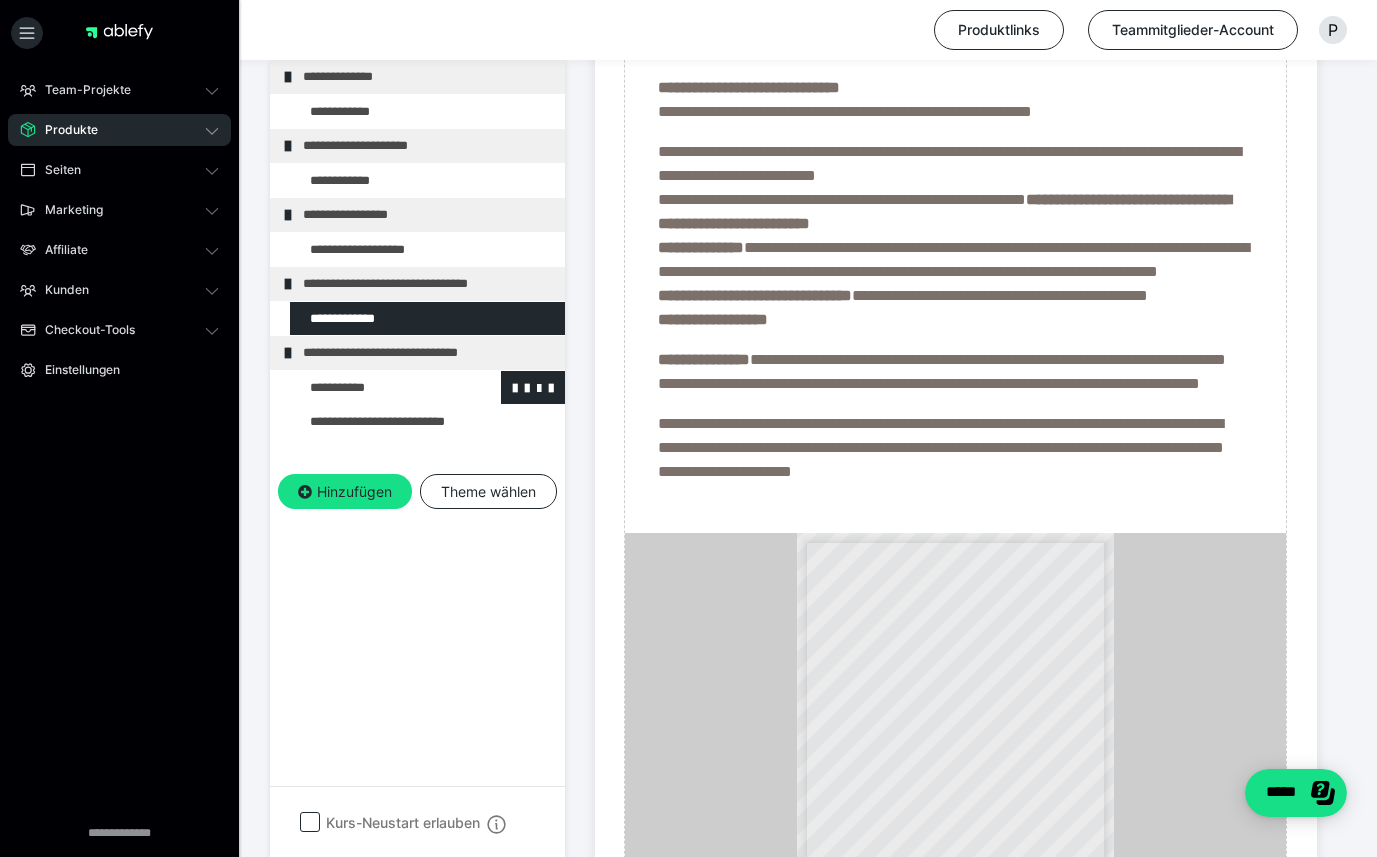 click at bounding box center (375, 388) 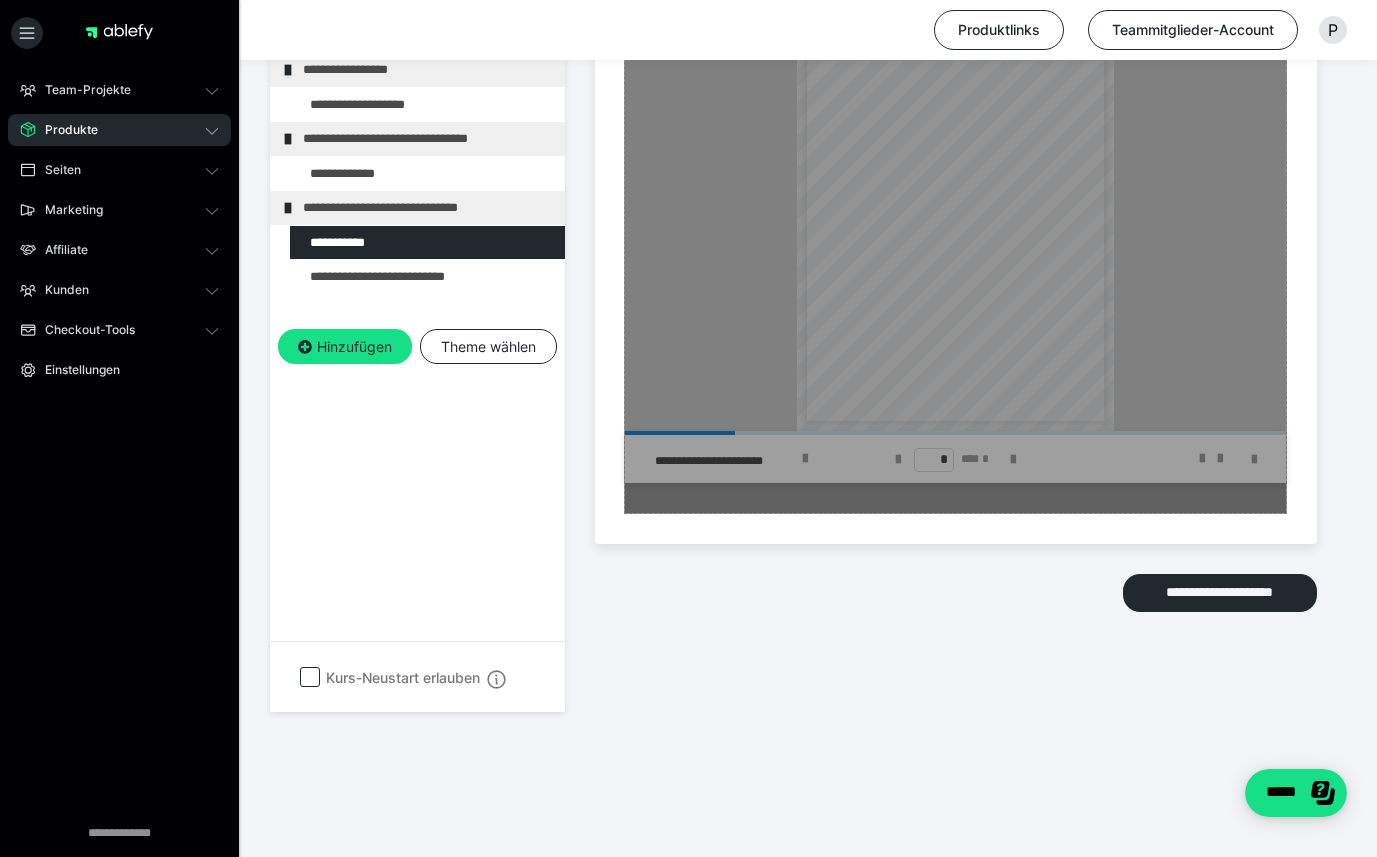 scroll, scrollTop: 1922, scrollLeft: 0, axis: vertical 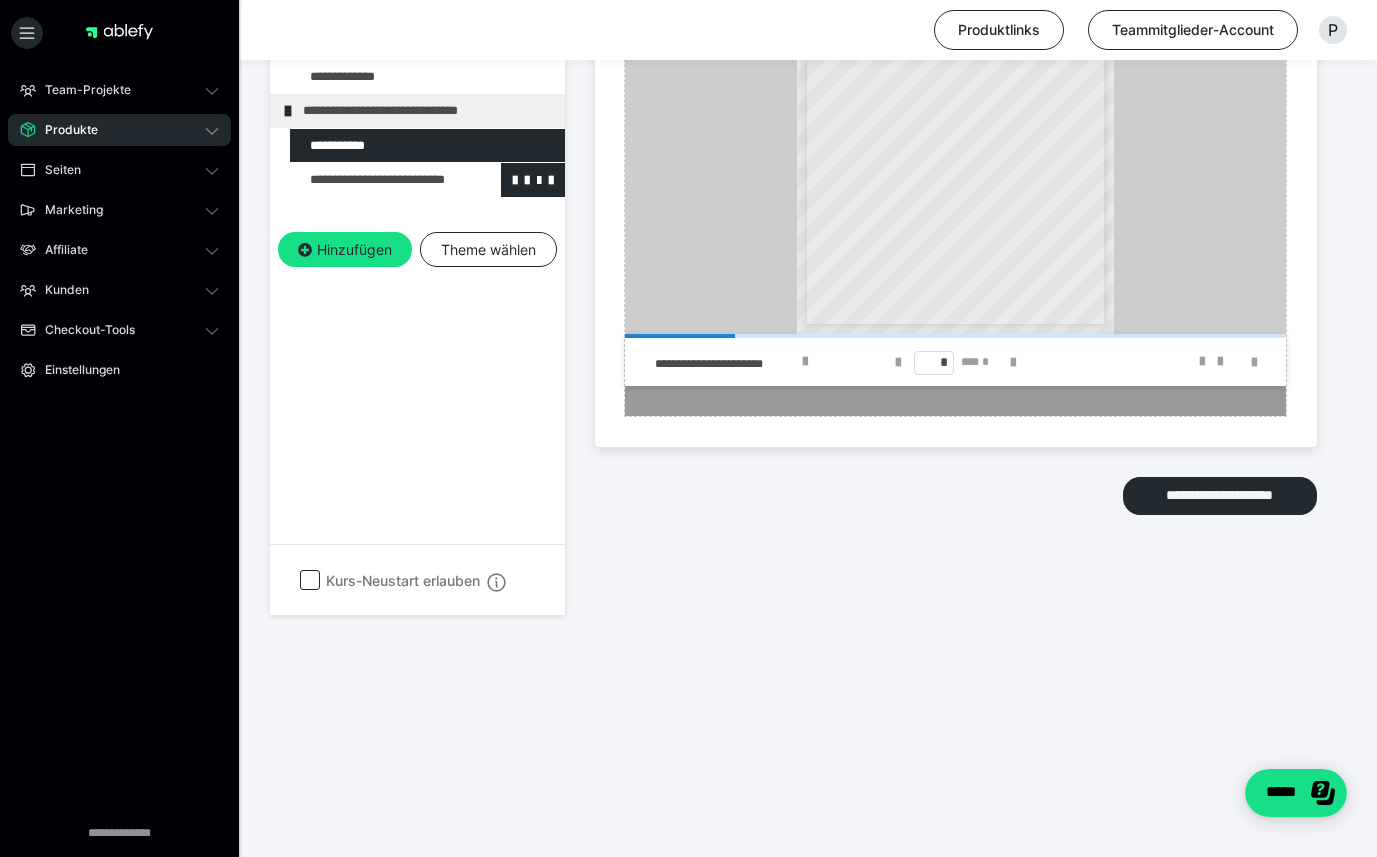 click at bounding box center (375, 180) 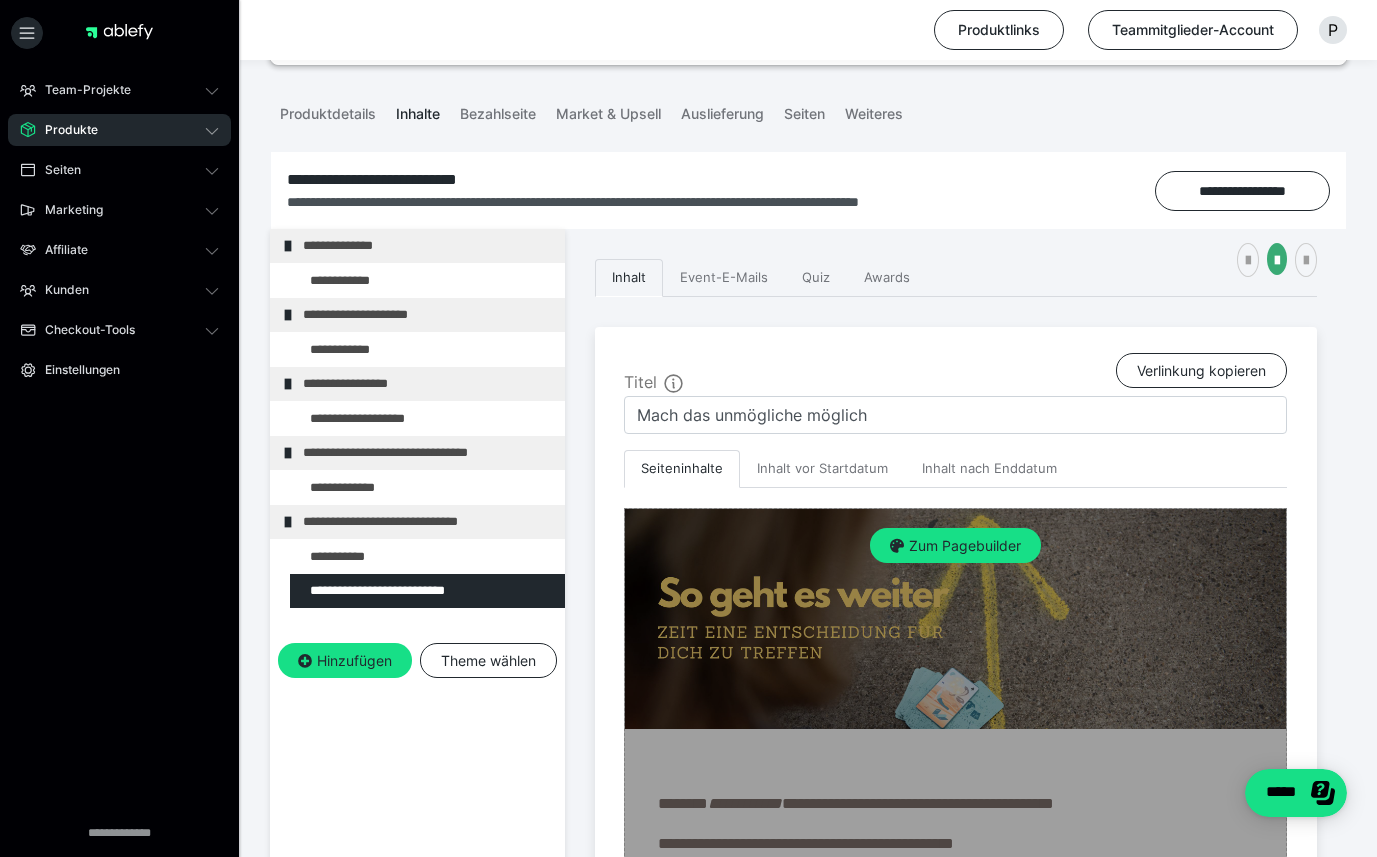 scroll, scrollTop: 0, scrollLeft: 0, axis: both 